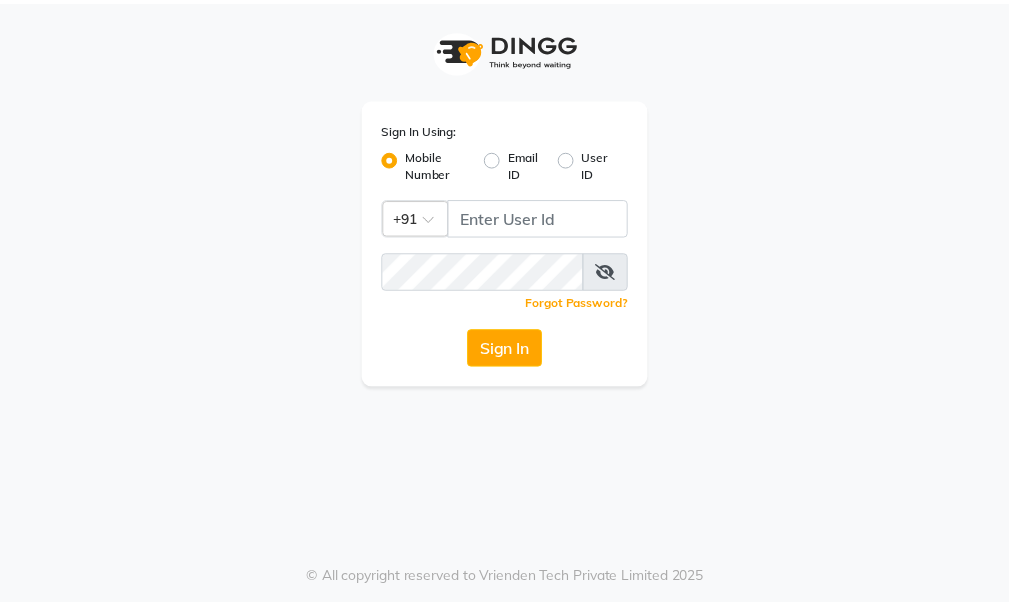 scroll, scrollTop: 0, scrollLeft: 0, axis: both 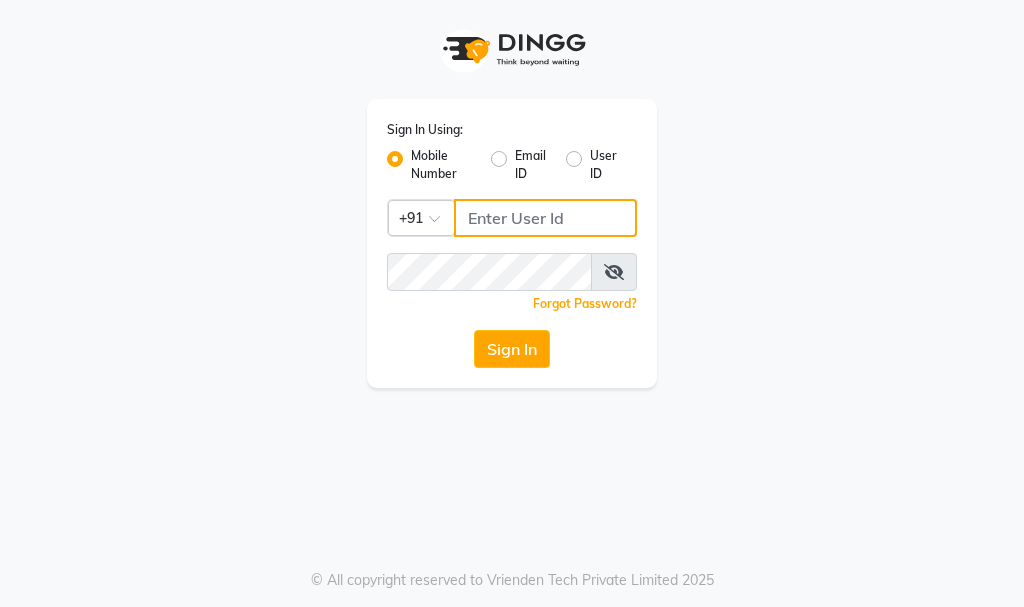 drag, startPoint x: 542, startPoint y: 208, endPoint x: 542, endPoint y: 225, distance: 17 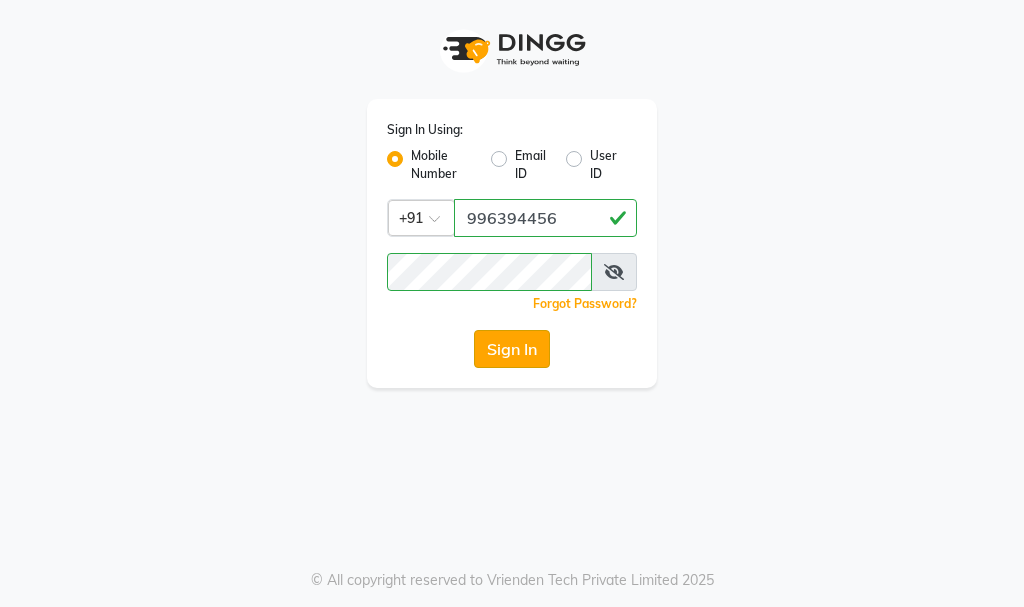 drag, startPoint x: 514, startPoint y: 340, endPoint x: 529, endPoint y: 352, distance: 19.209373 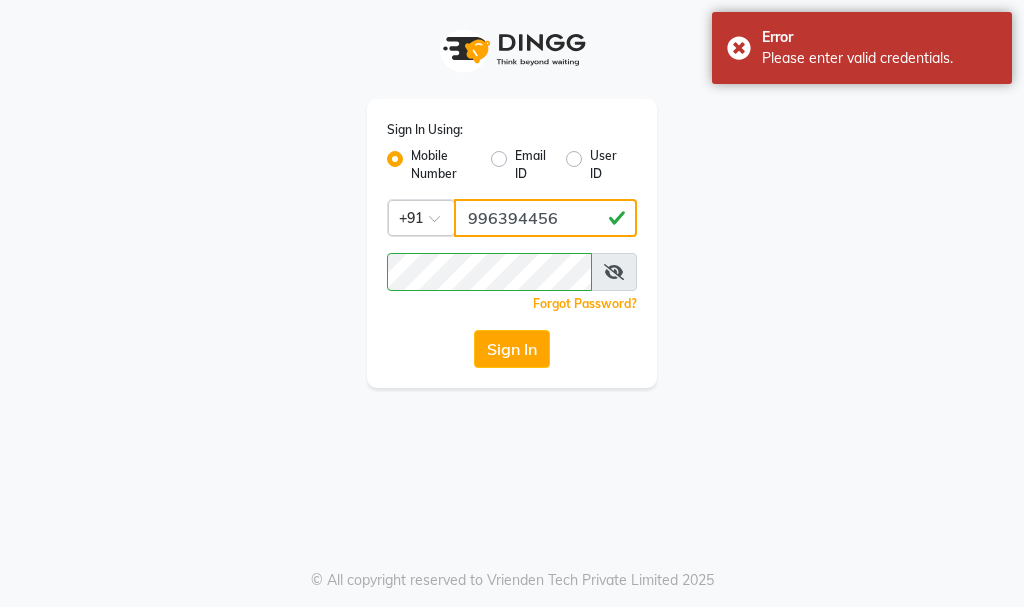 click on "996394456" 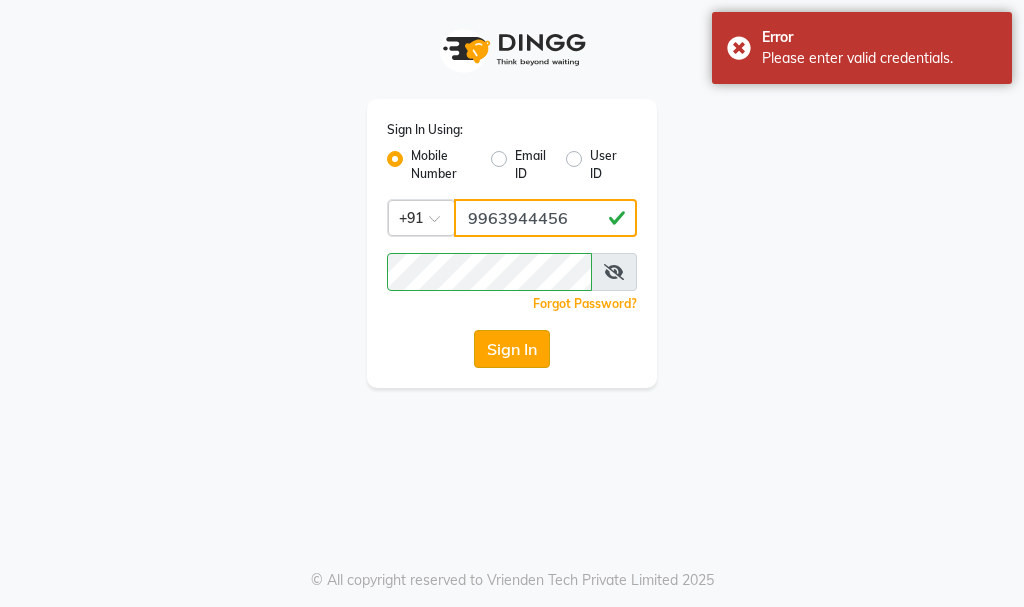 type on "9963944456" 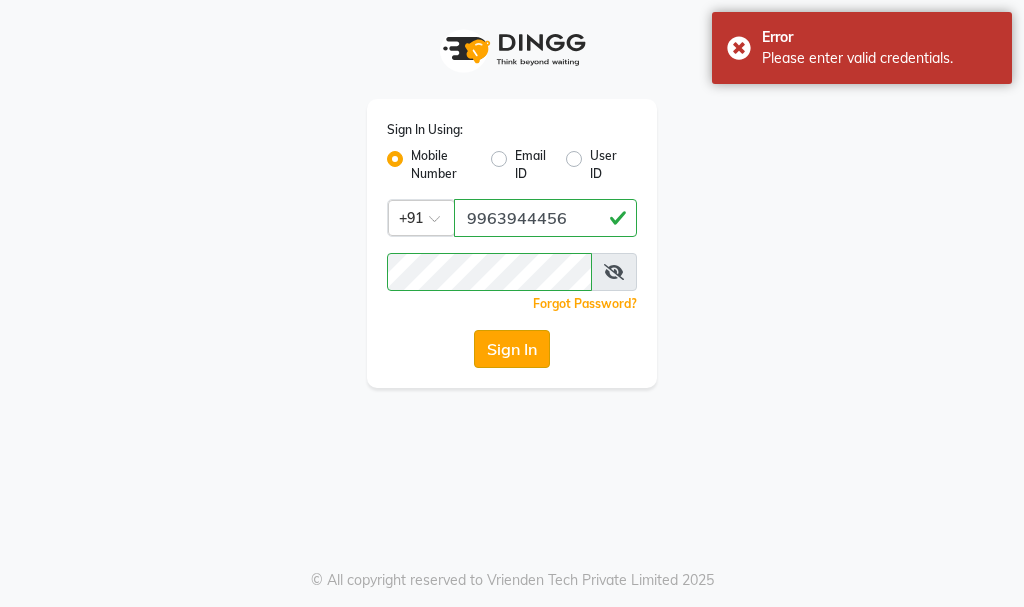click on "Sign In" 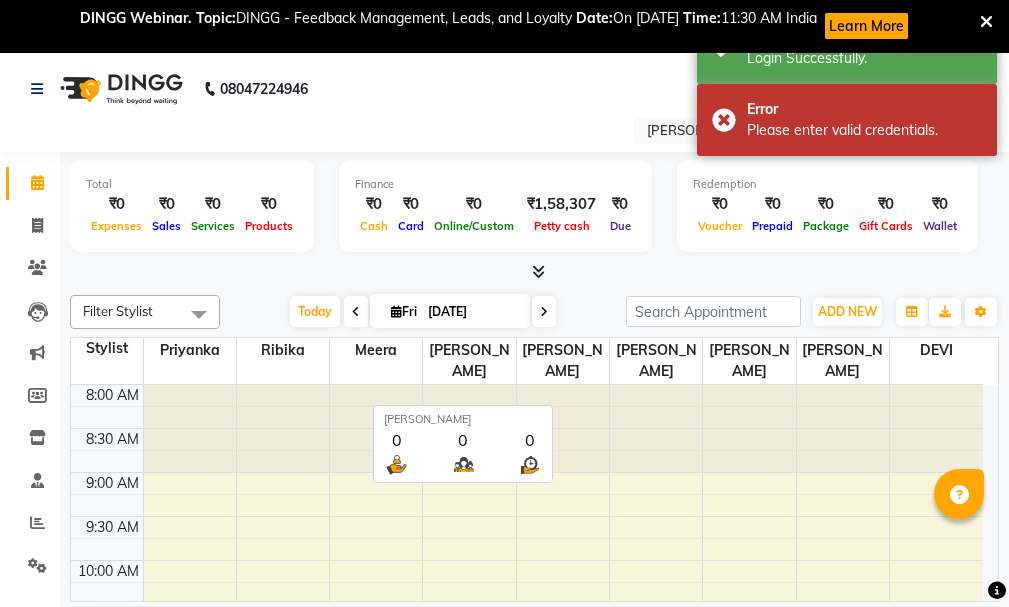 scroll, scrollTop: 0, scrollLeft: 0, axis: both 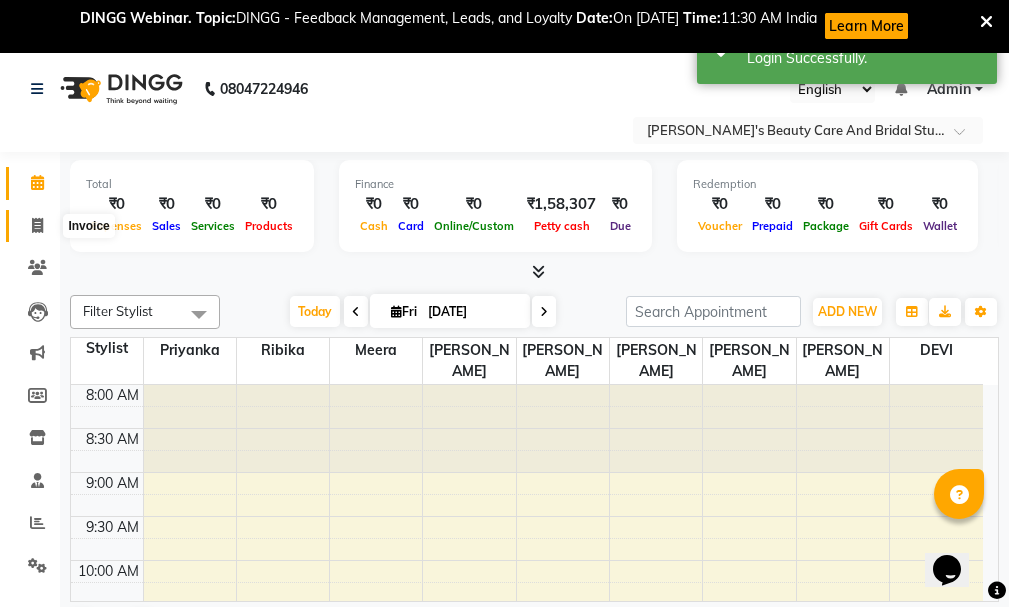 click 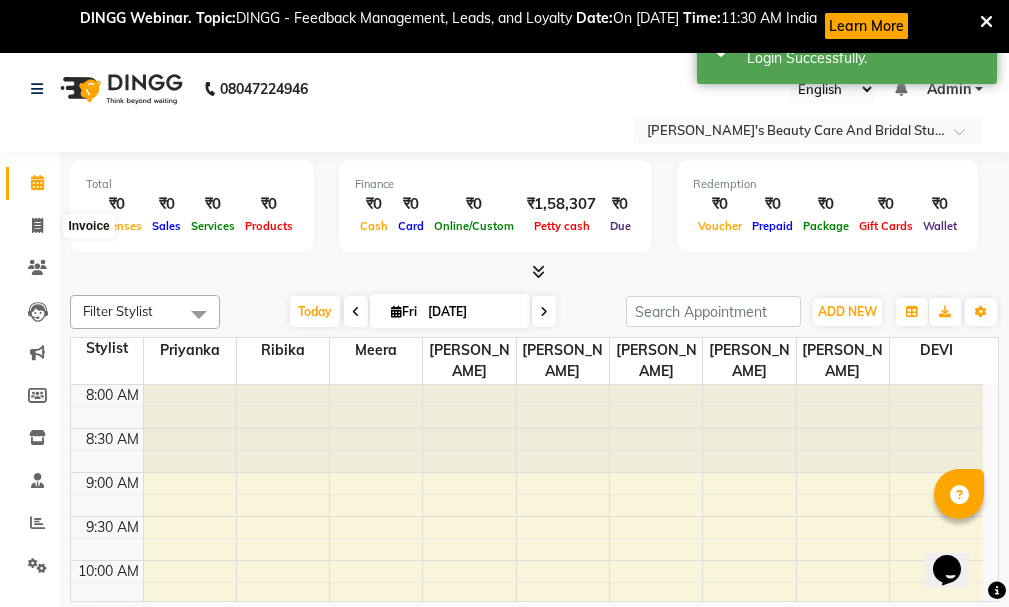 select on "6153" 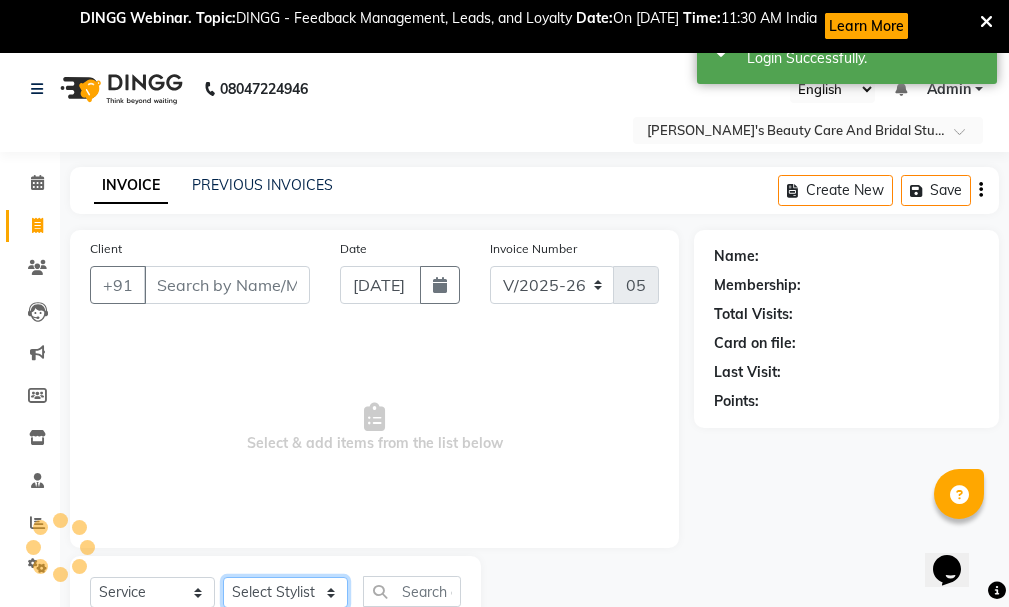 scroll, scrollTop: 1, scrollLeft: 0, axis: vertical 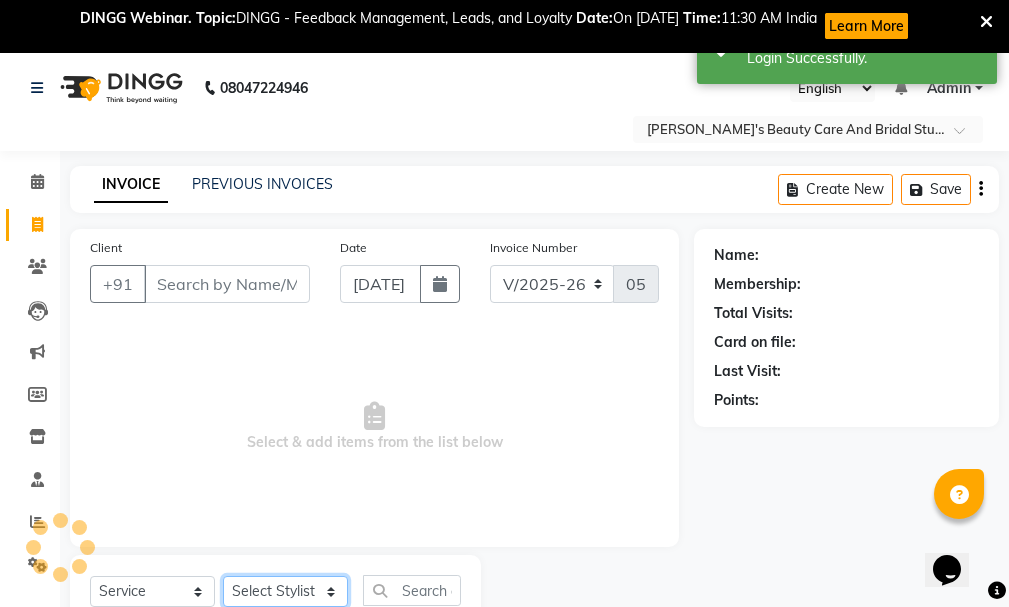 click on "Select Stylist [PERSON_NAME]  DEVI  [PERSON_NAME] [PERSON_NAME] [PERSON_NAME] [PERSON_NAME]" 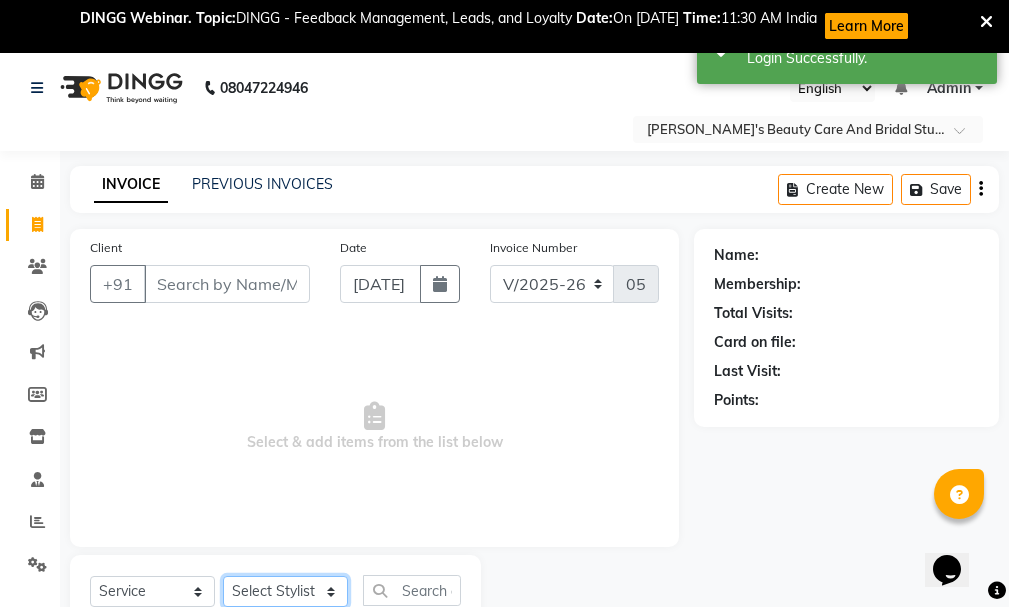 select on "80238" 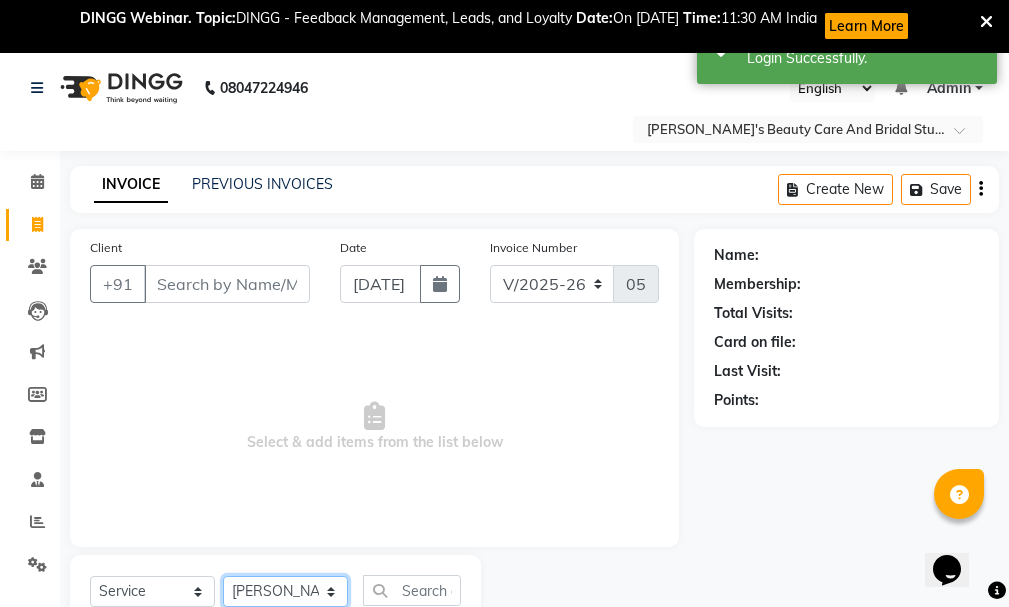 click on "Select Stylist [PERSON_NAME]  DEVI  [PERSON_NAME] [PERSON_NAME] [PERSON_NAME] [PERSON_NAME]" 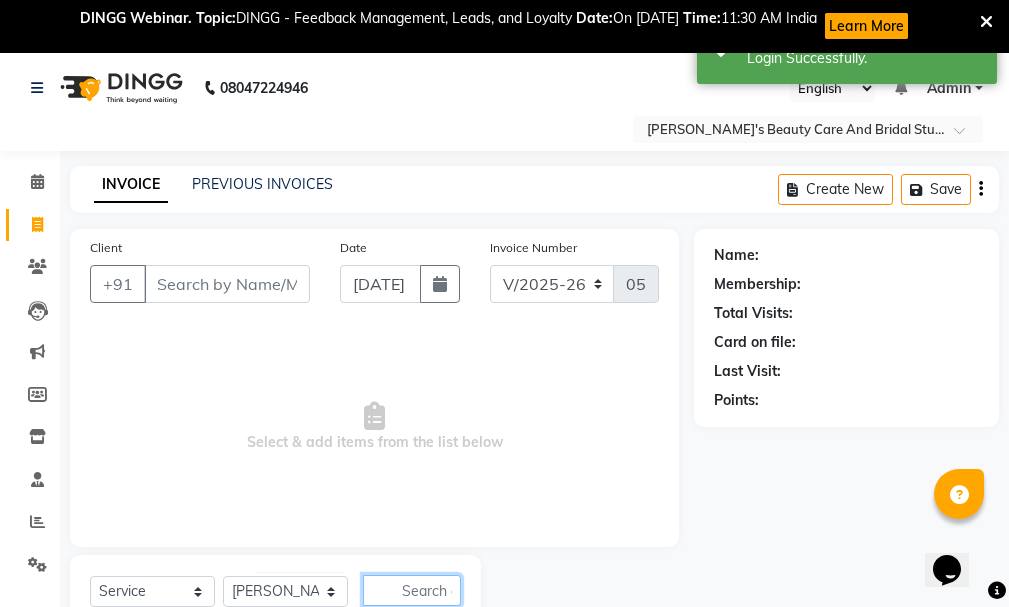 click 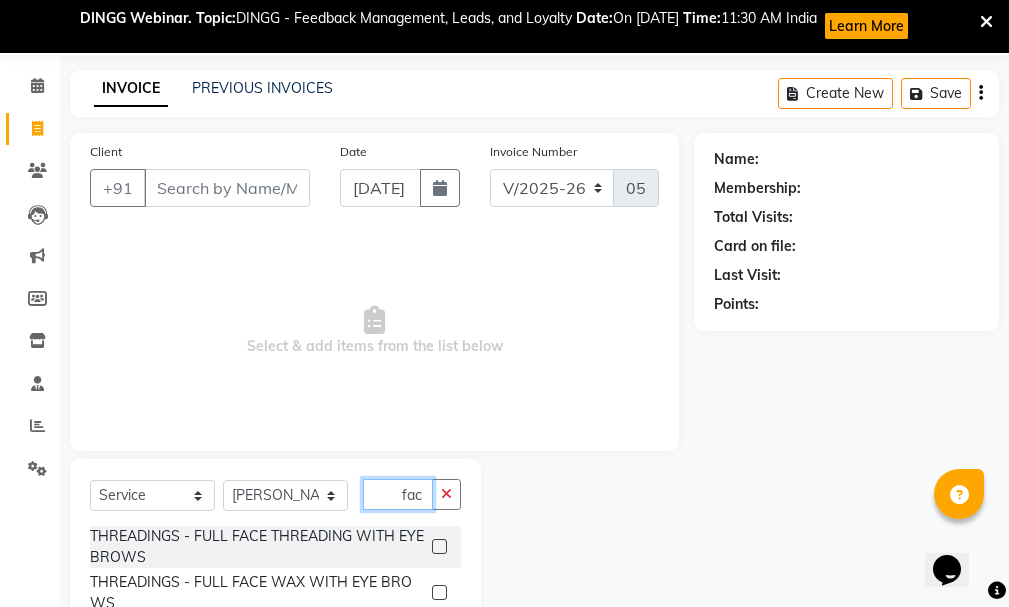 scroll, scrollTop: 274, scrollLeft: 0, axis: vertical 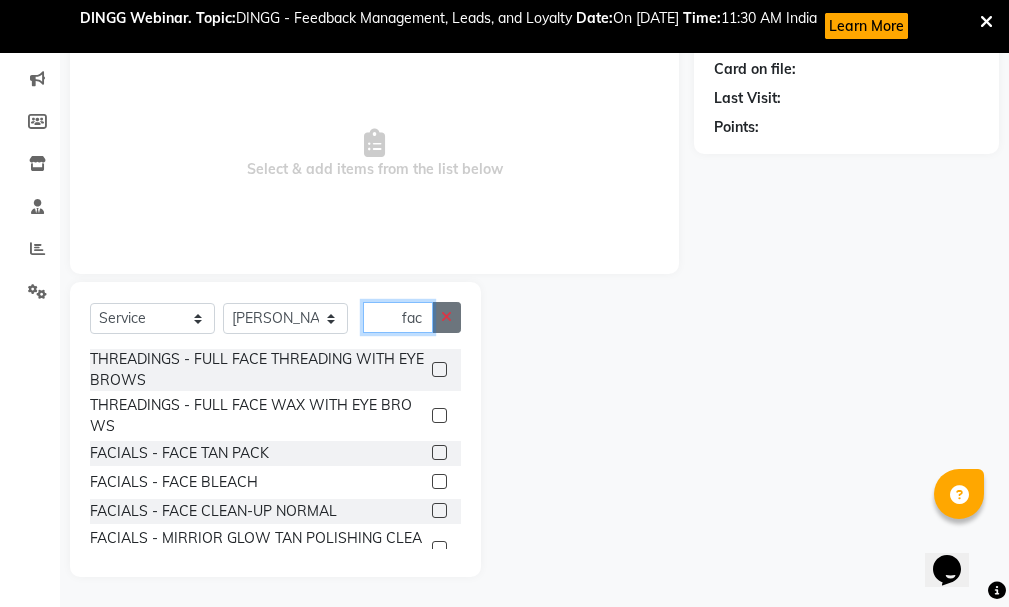 type on "fac" 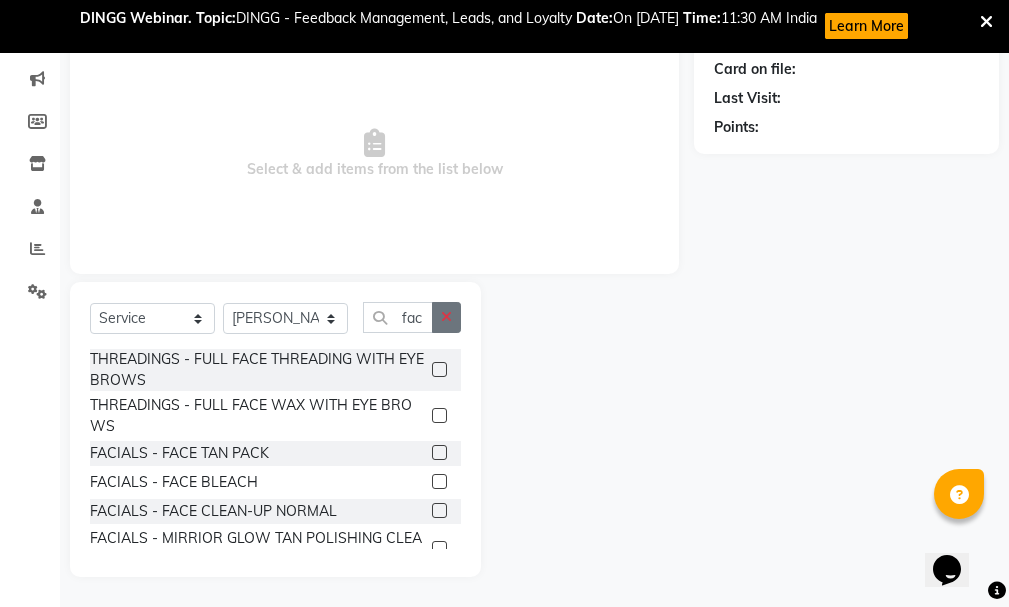 click 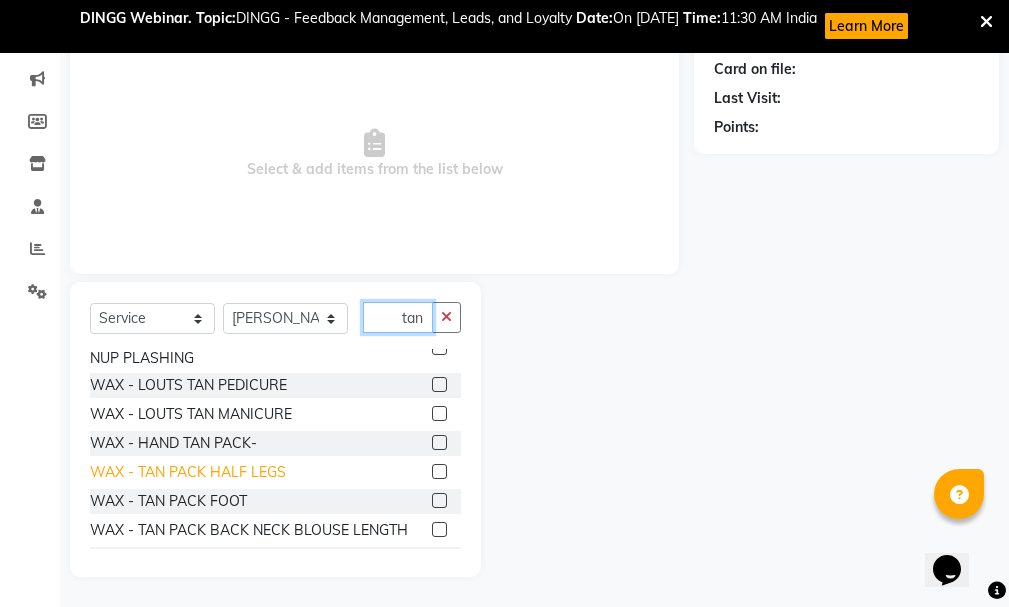 scroll, scrollTop: 78, scrollLeft: 0, axis: vertical 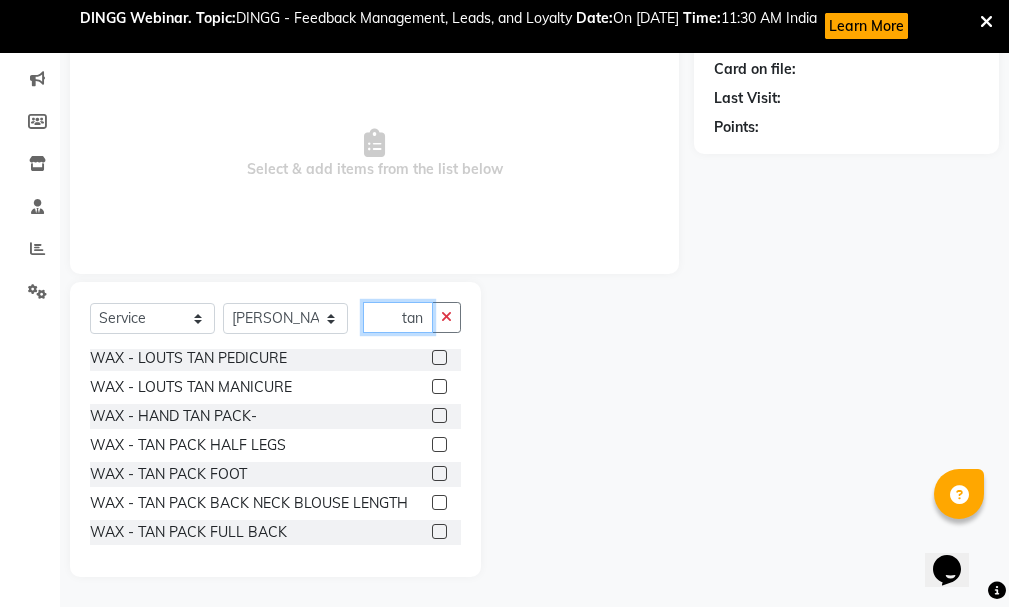 type on "tan" 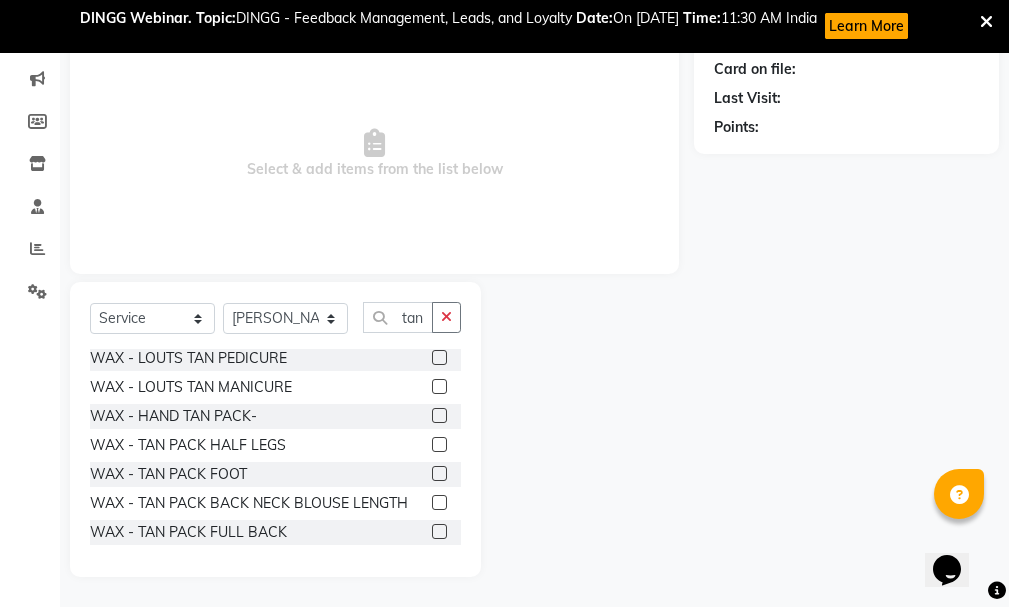 click 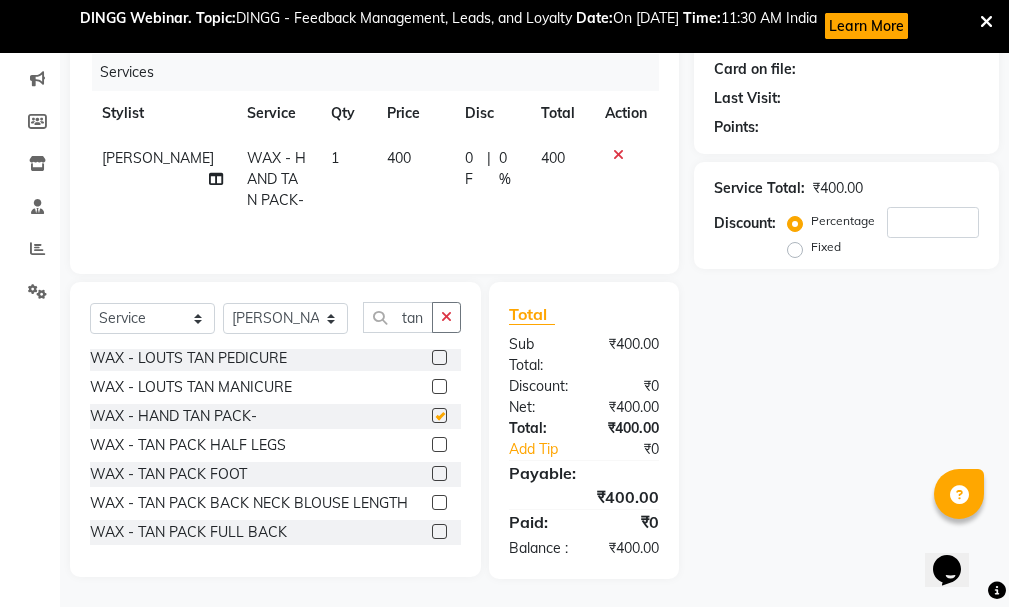 checkbox on "false" 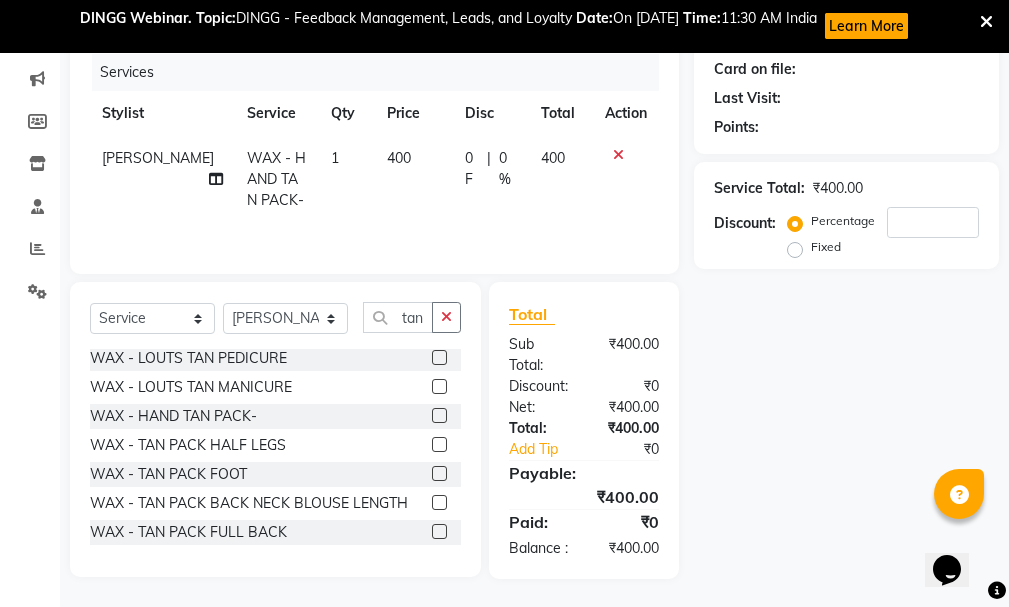 click 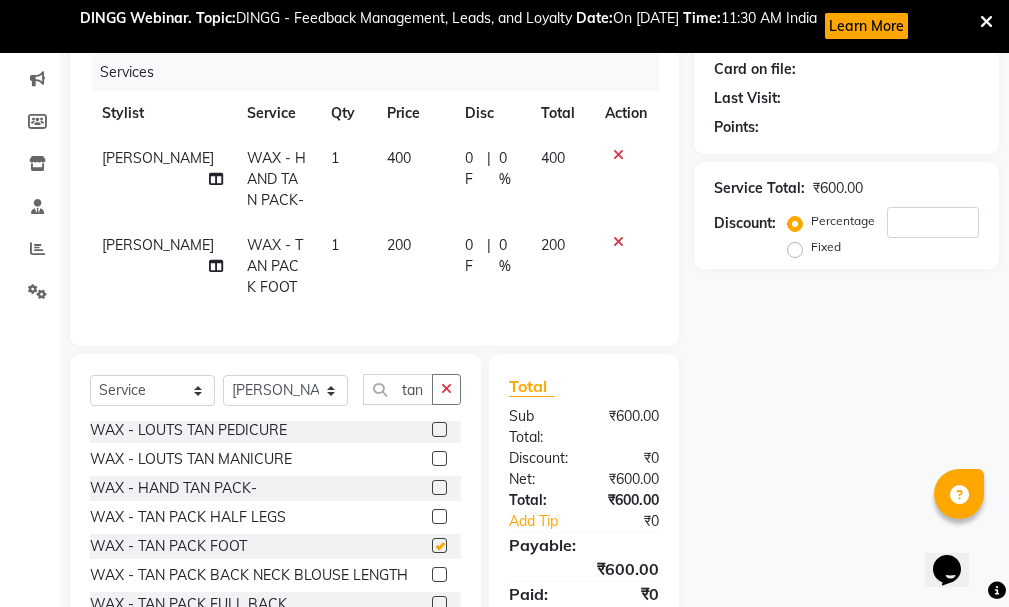 checkbox on "false" 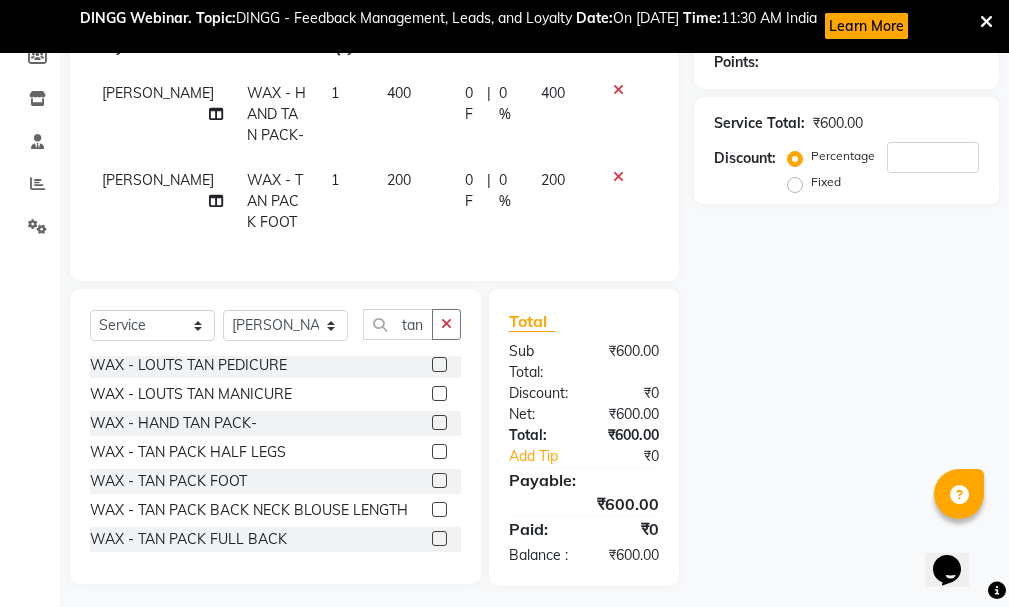 scroll, scrollTop: 374, scrollLeft: 0, axis: vertical 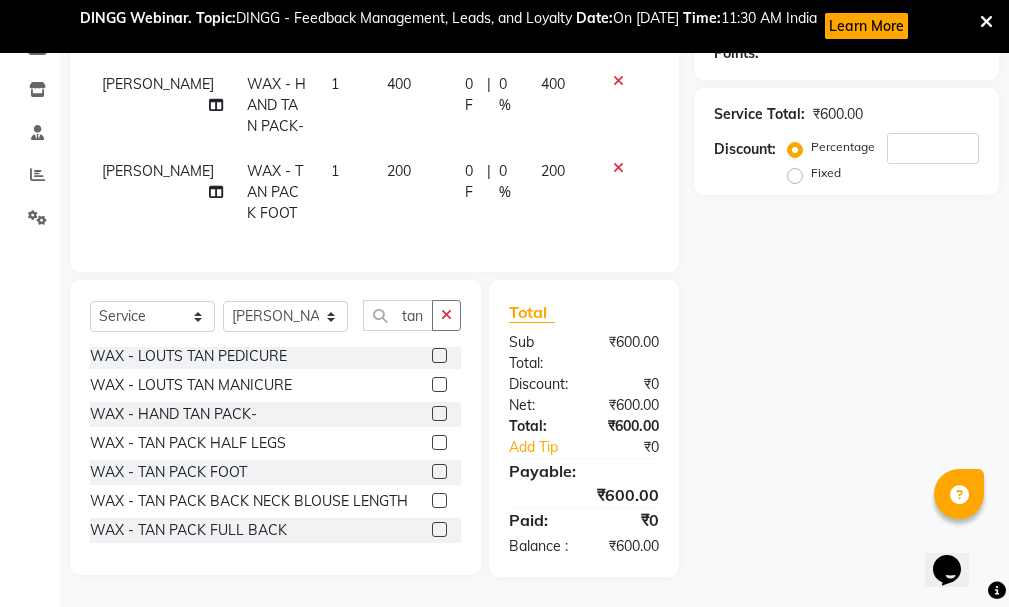 click 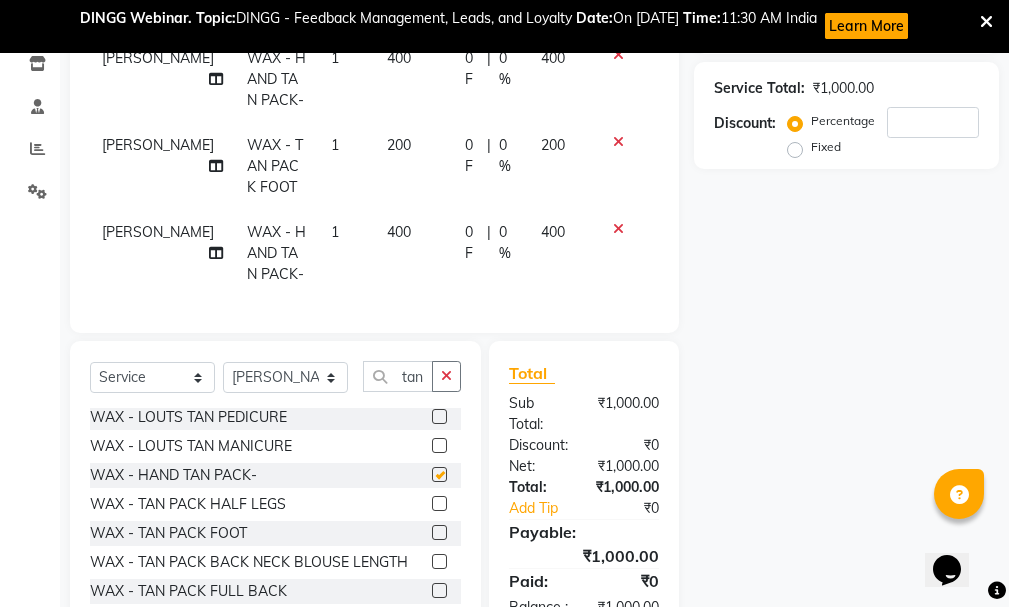 checkbox on "false" 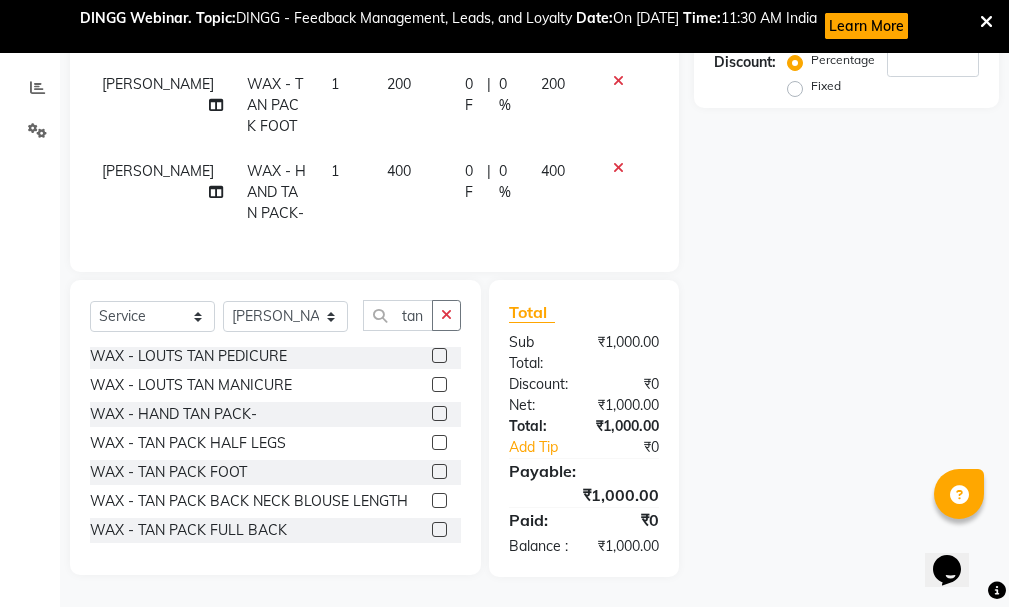 scroll, scrollTop: 471, scrollLeft: 0, axis: vertical 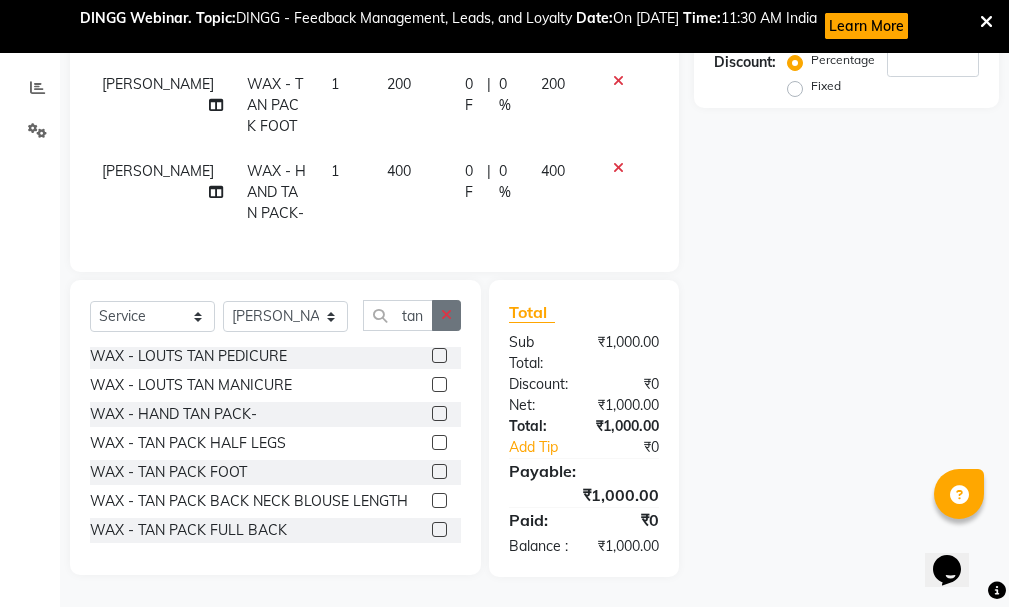 click 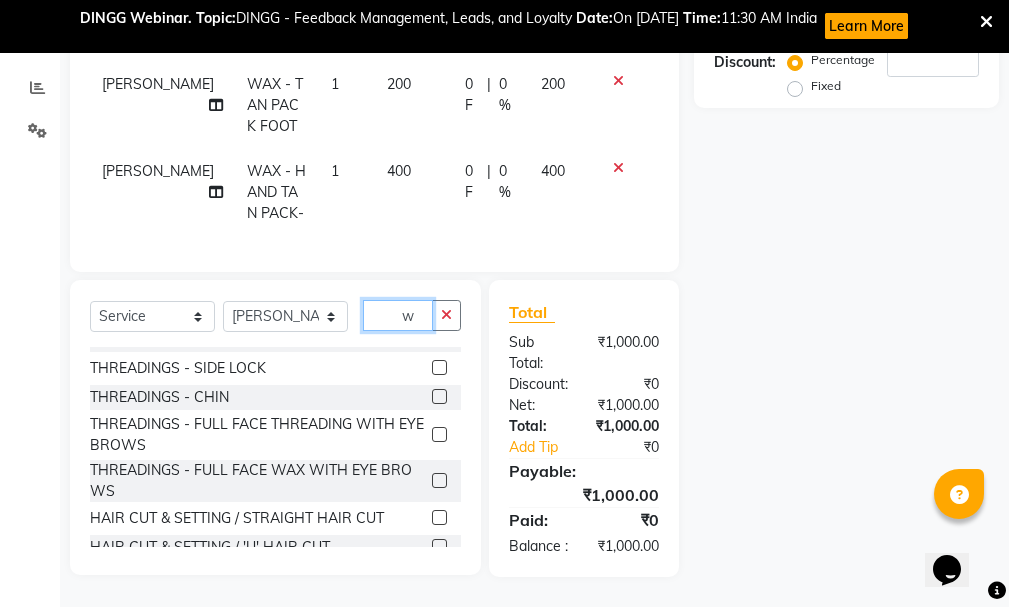 scroll, scrollTop: 0, scrollLeft: 0, axis: both 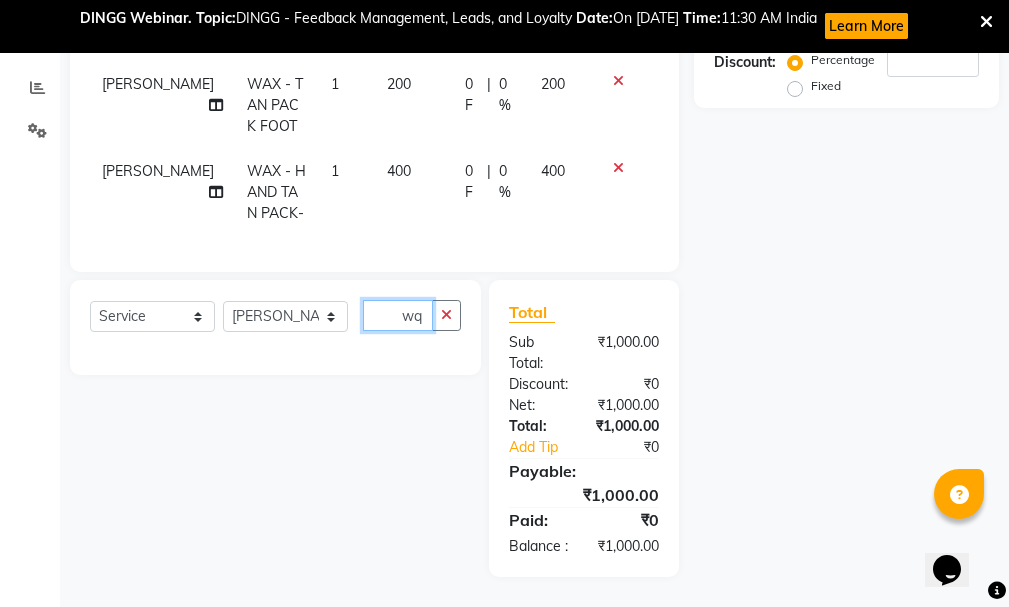 type on "w" 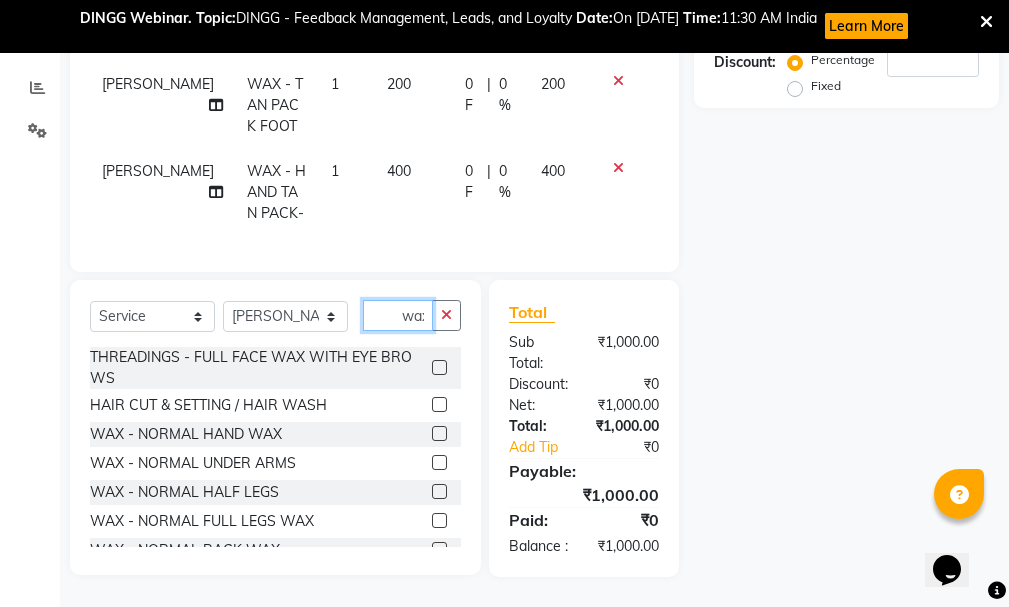 scroll, scrollTop: 0, scrollLeft: 4, axis: horizontal 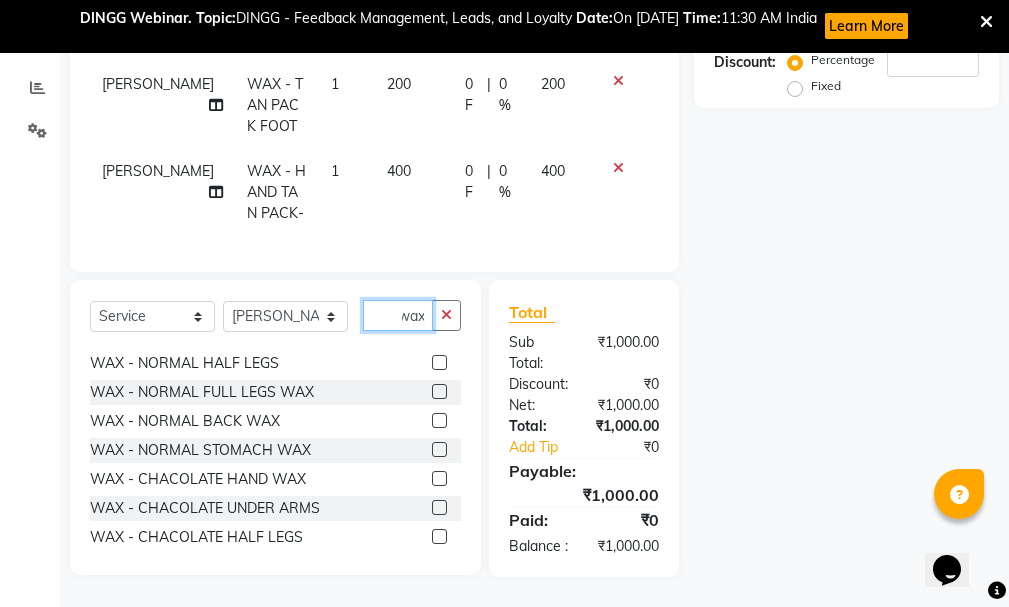 type on "wax" 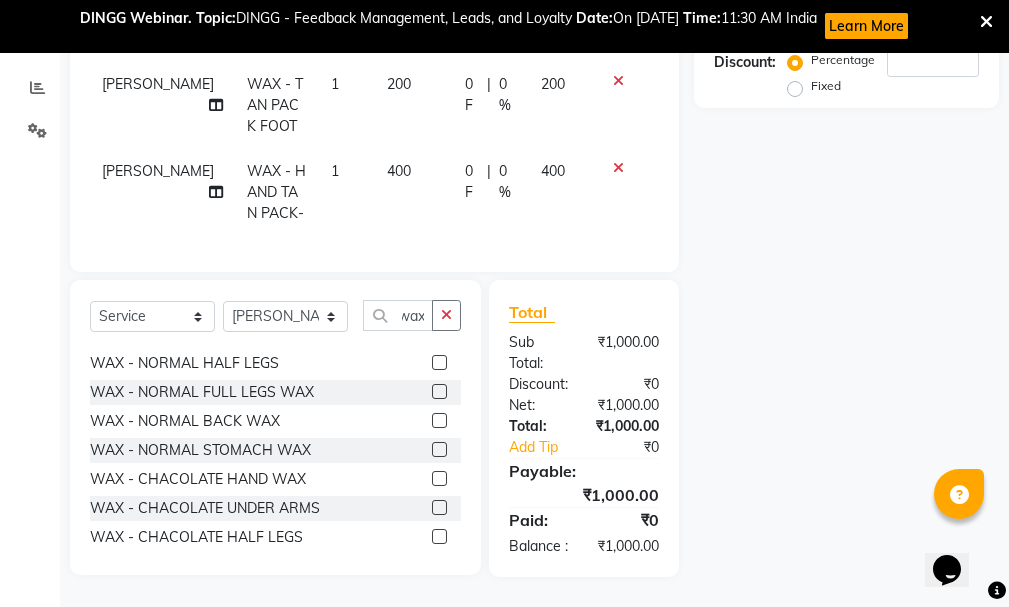scroll, scrollTop: 0, scrollLeft: 0, axis: both 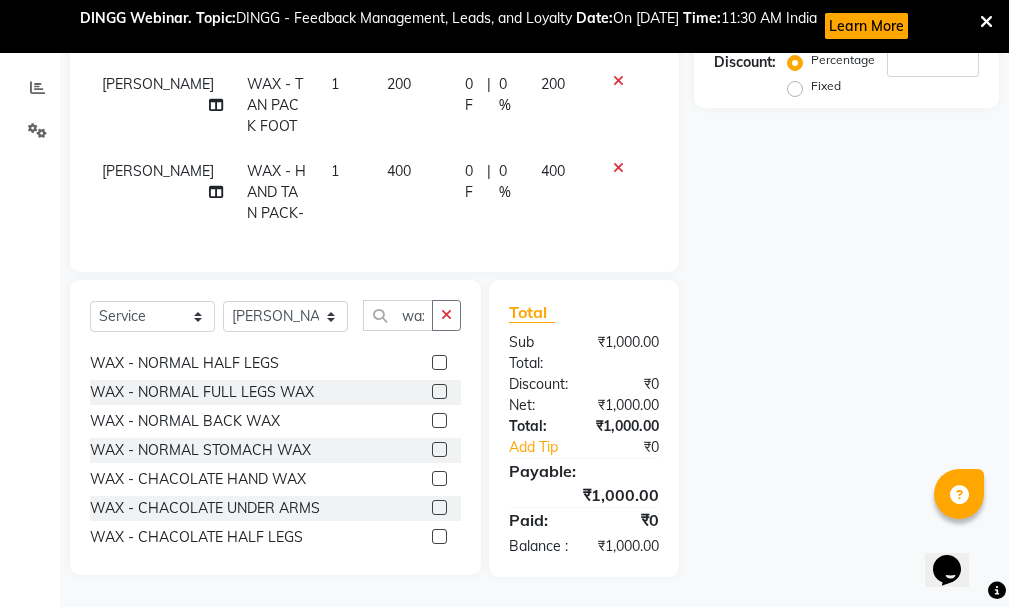 click 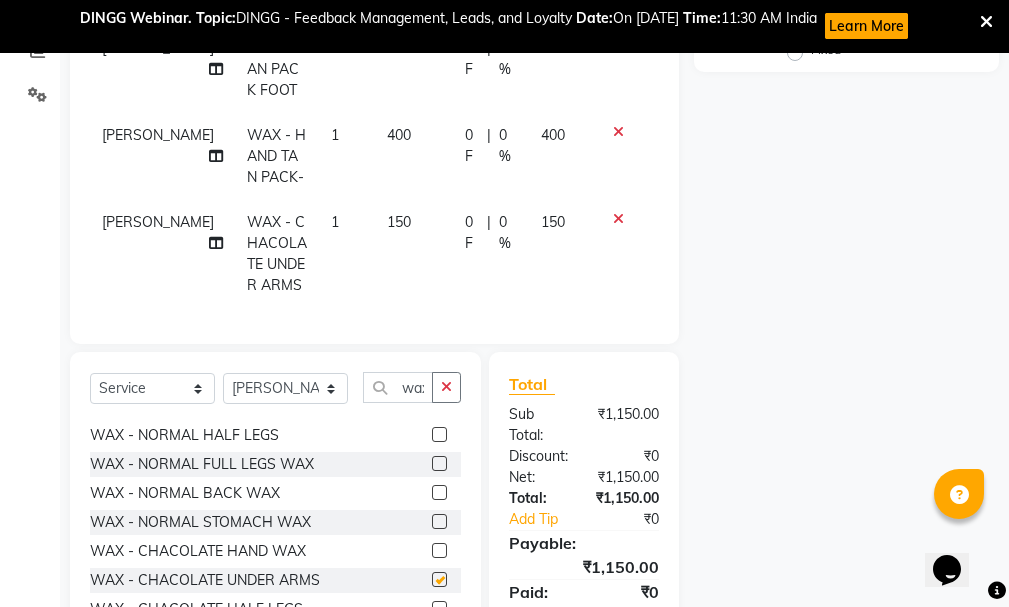 checkbox on "false" 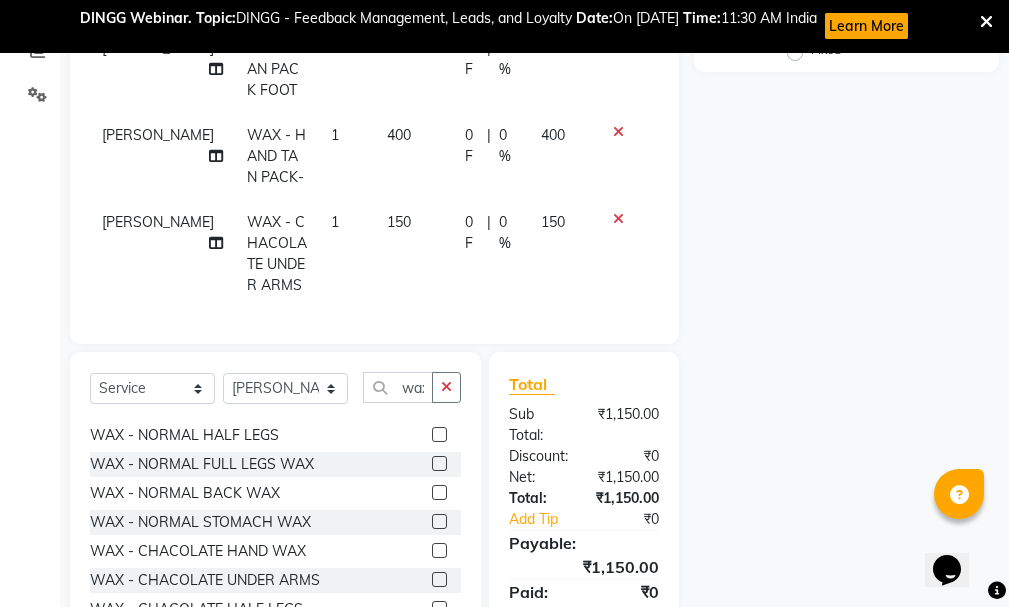 click 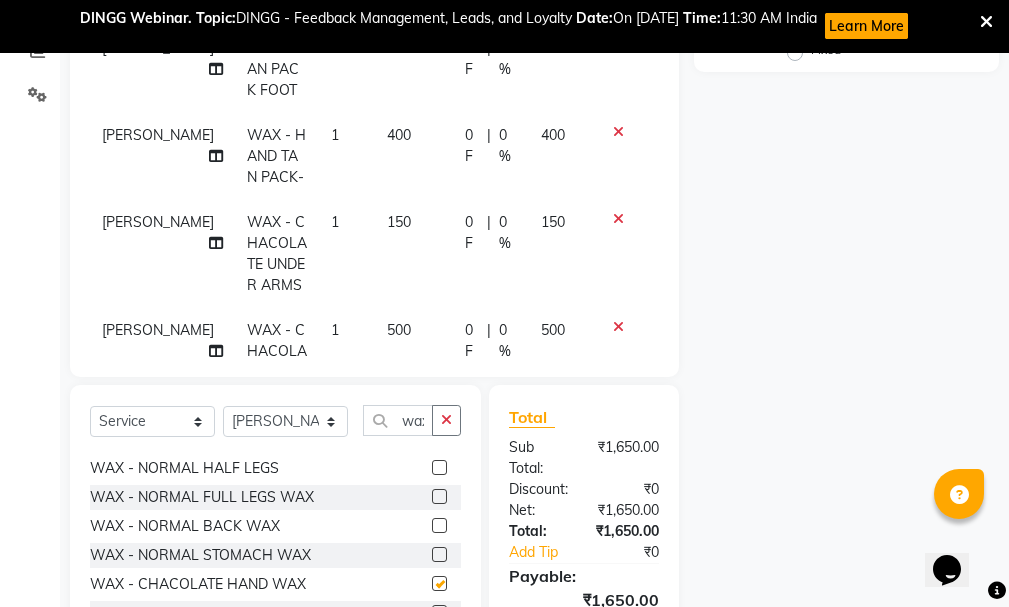 checkbox on "false" 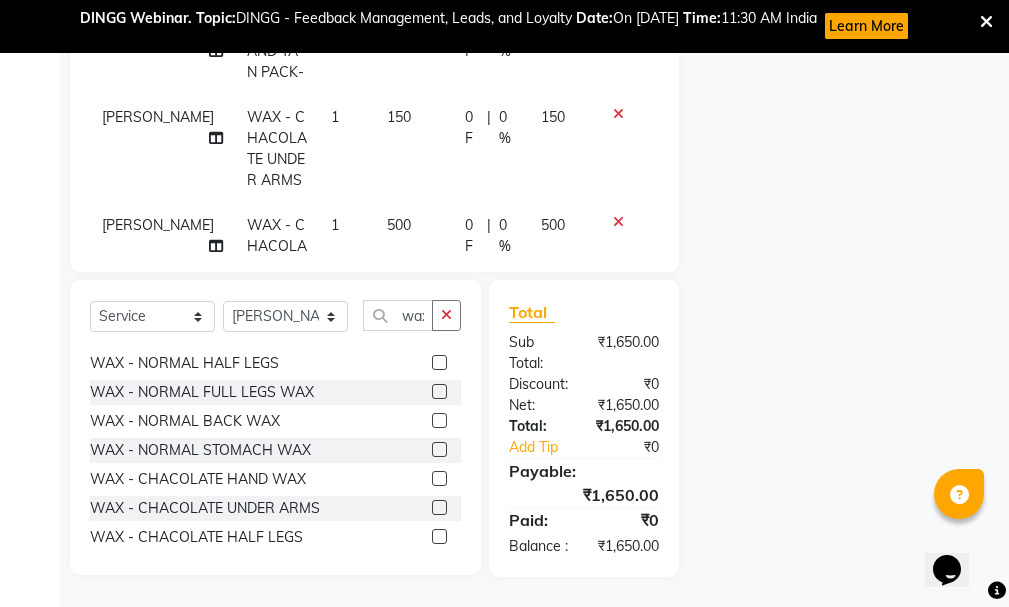 scroll, scrollTop: 597, scrollLeft: 0, axis: vertical 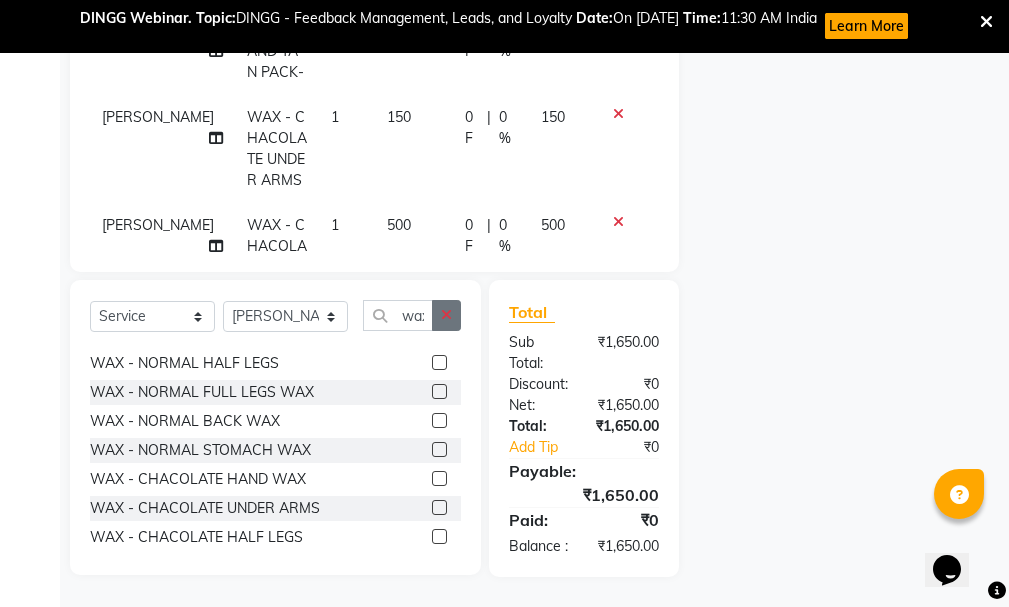 click 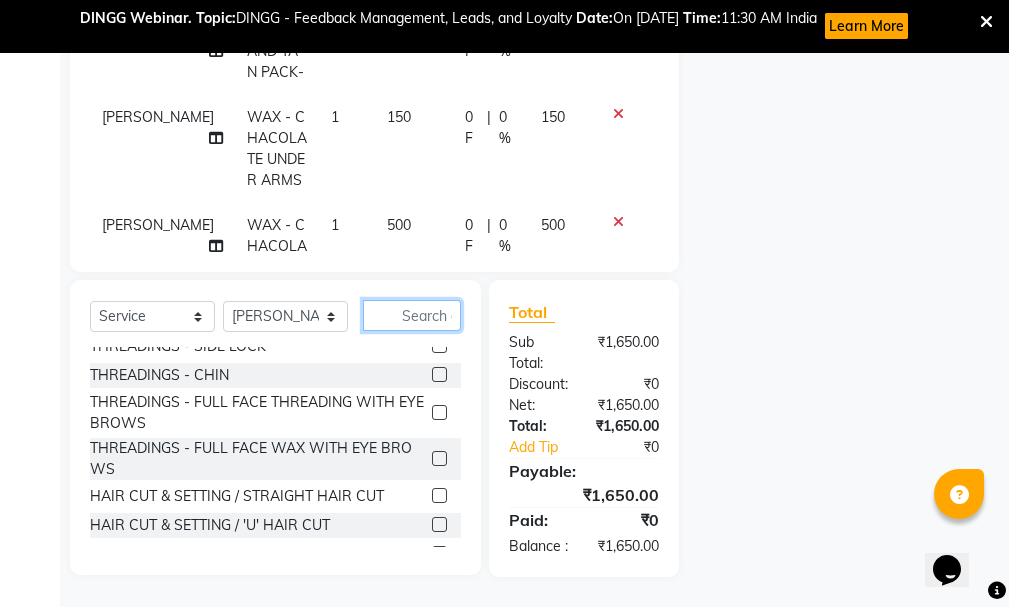 click 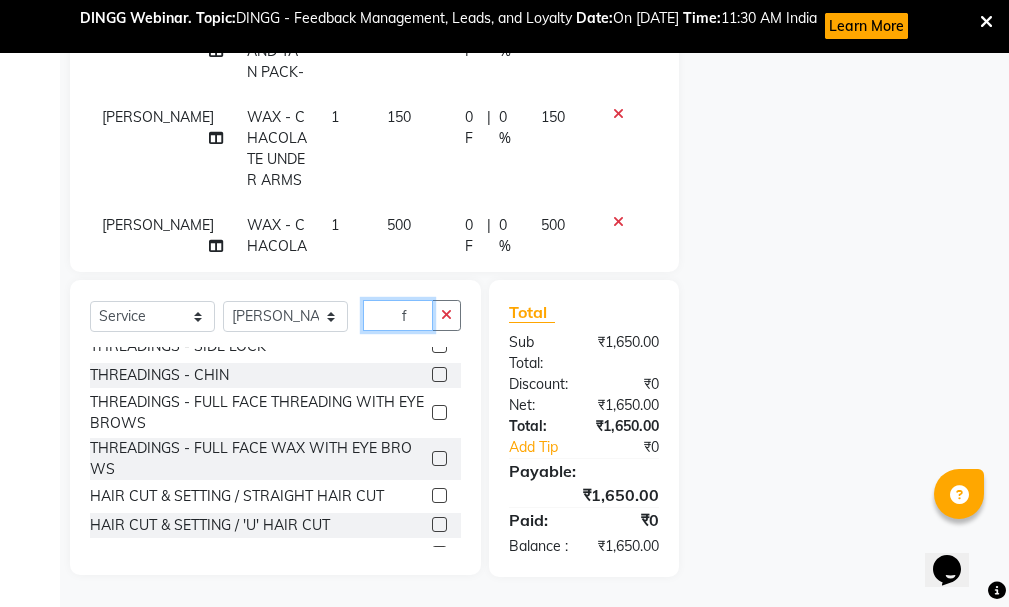 scroll, scrollTop: 0, scrollLeft: 0, axis: both 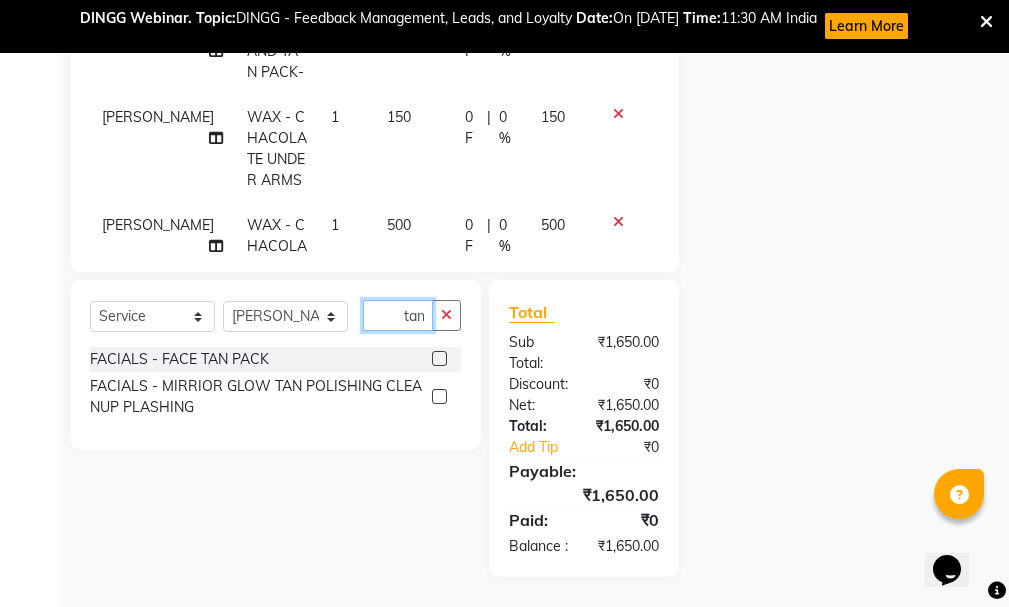 type on "fac tan" 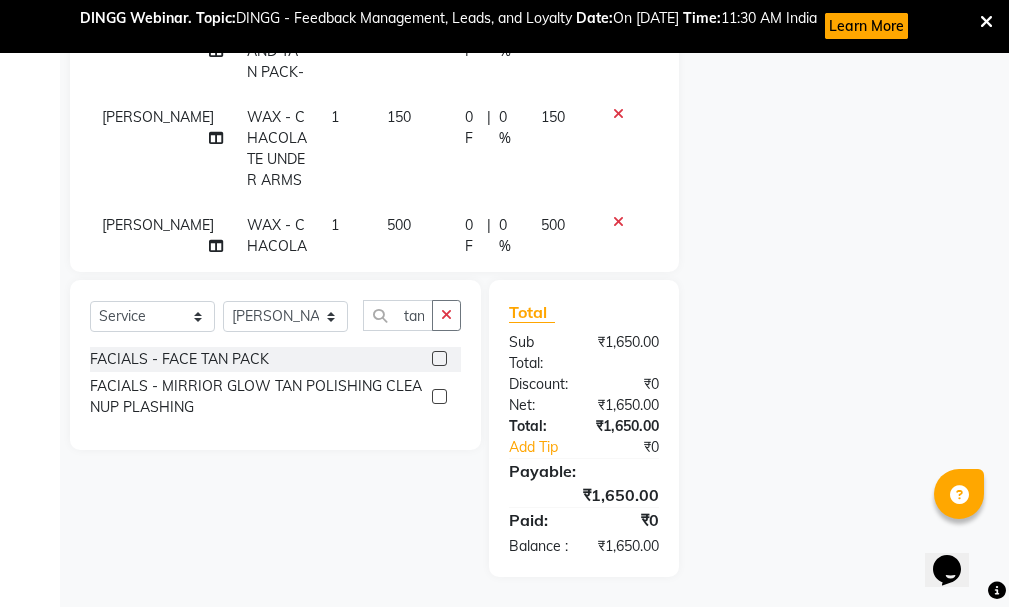scroll, scrollTop: 0, scrollLeft: 0, axis: both 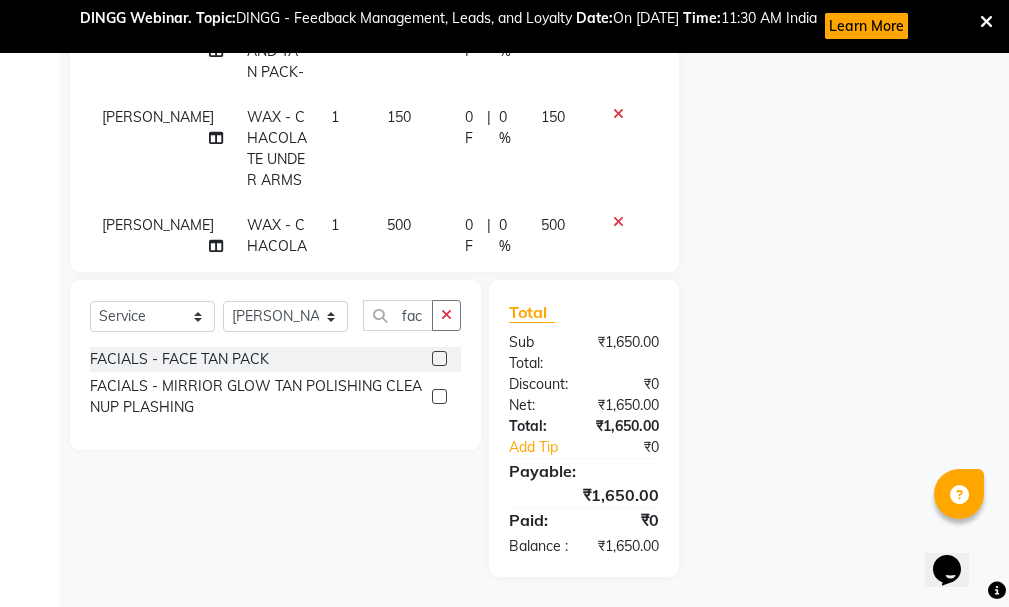 click 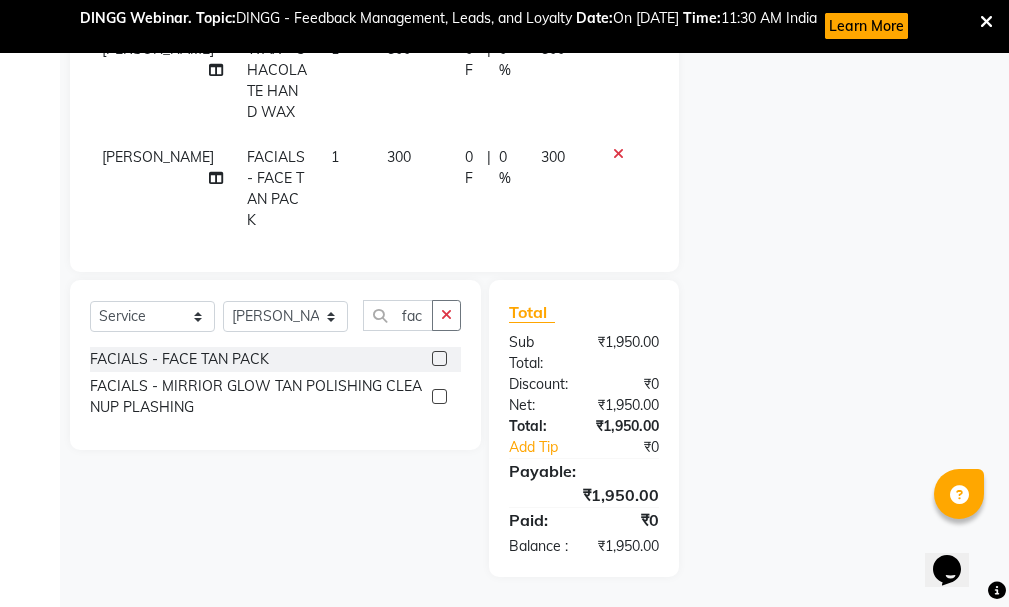 scroll, scrollTop: 177, scrollLeft: 0, axis: vertical 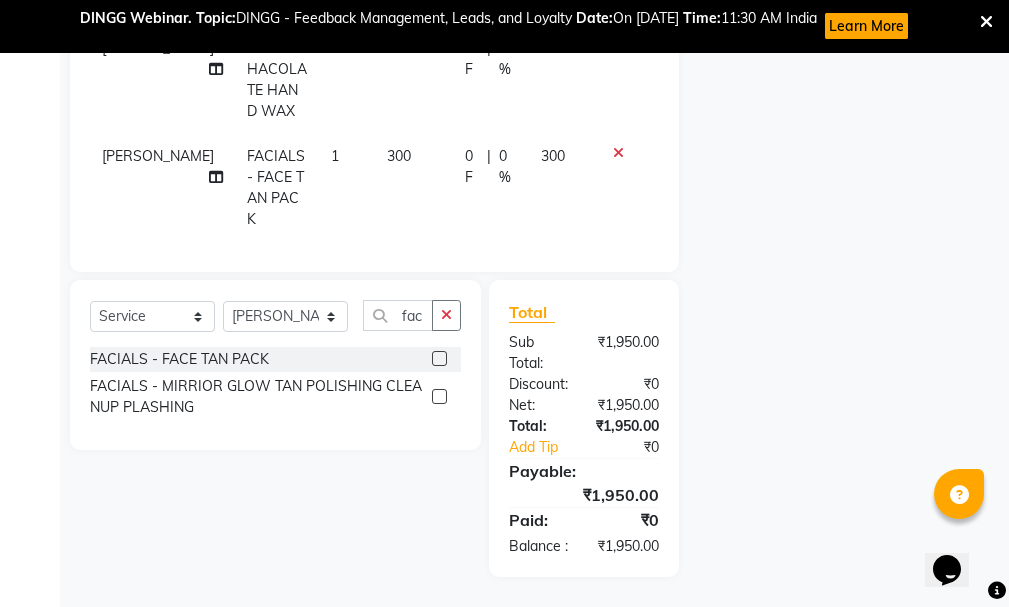 click 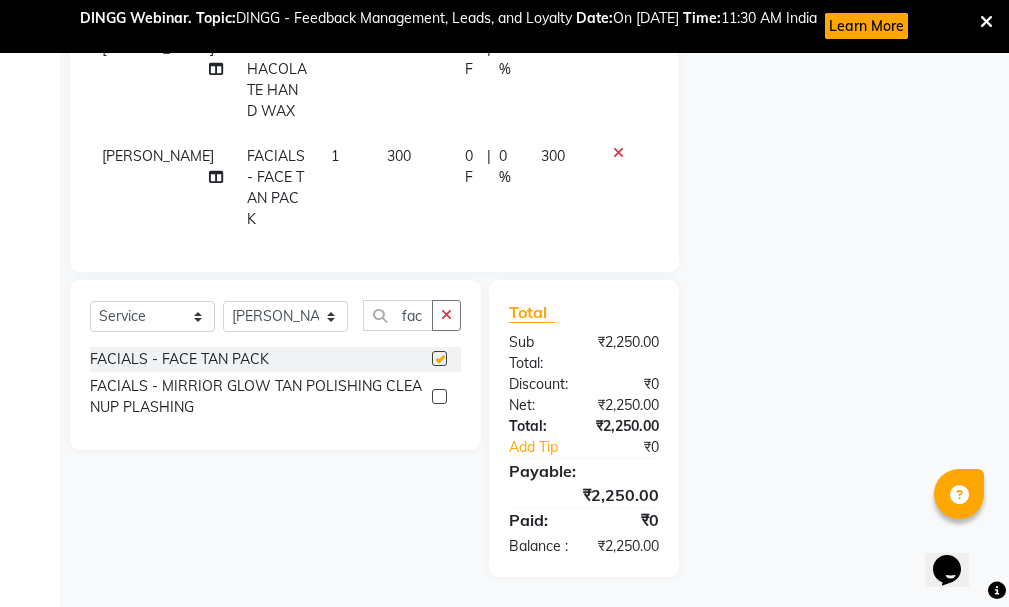 checkbox on "false" 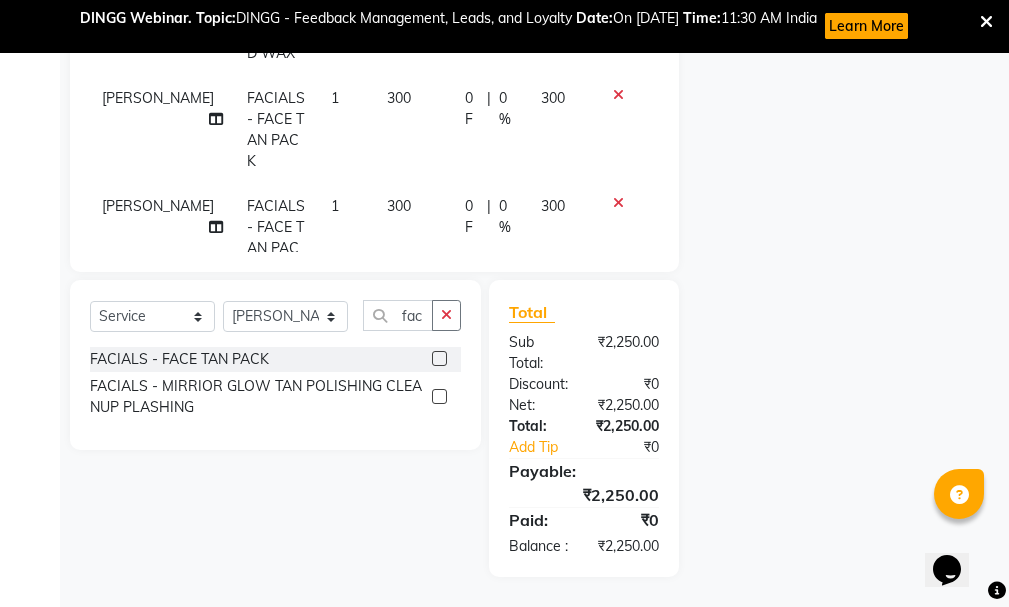 scroll, scrollTop: 264, scrollLeft: 0, axis: vertical 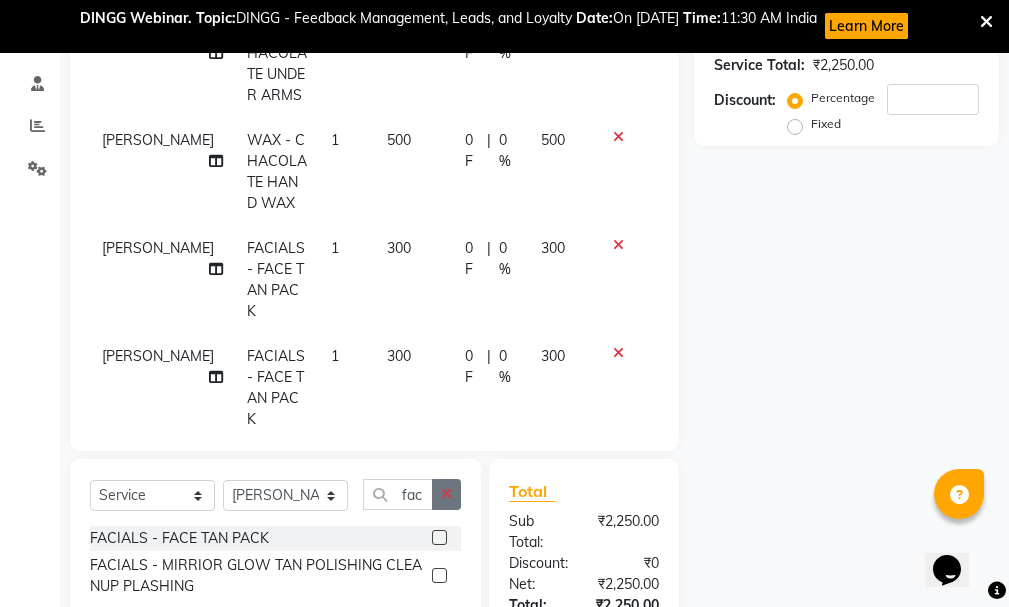 click 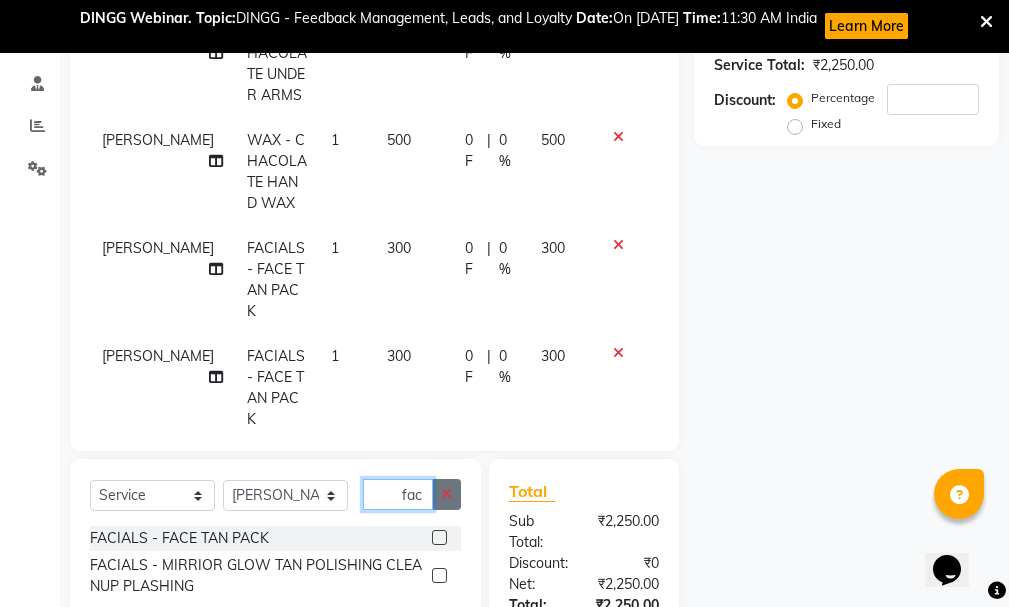 type 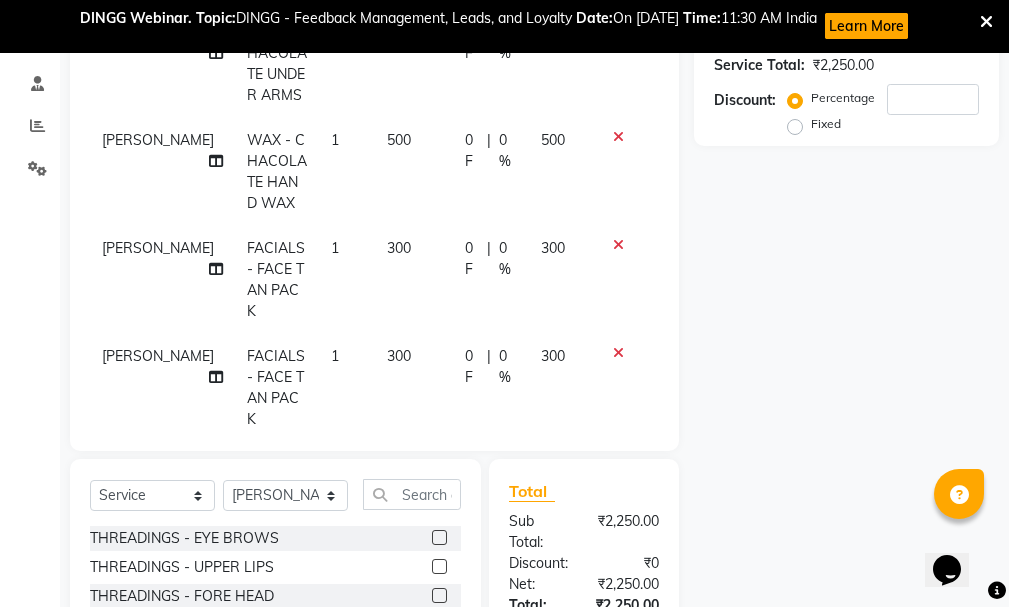 click 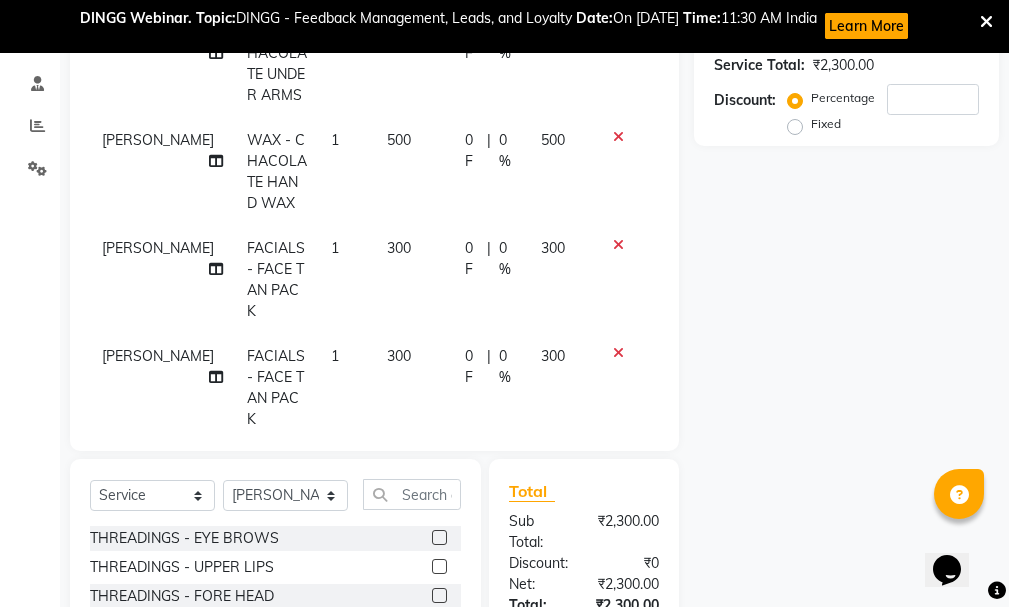 click 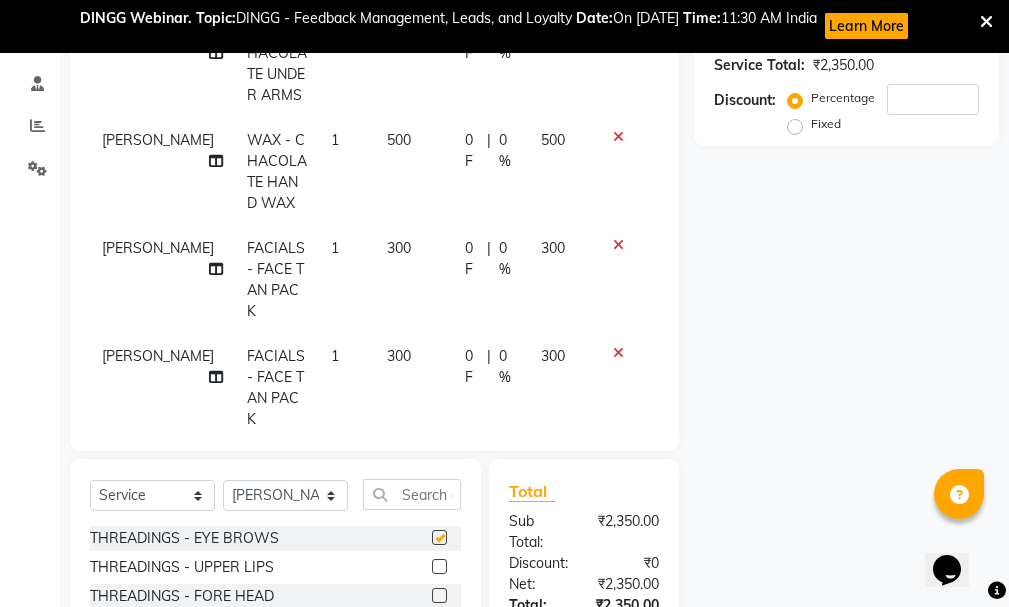 checkbox on "false" 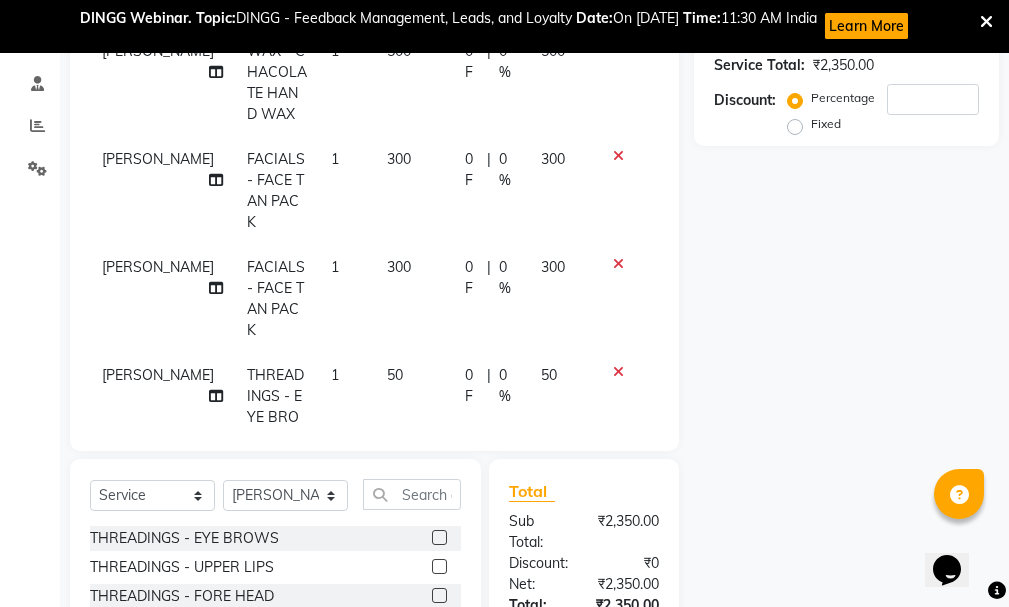 scroll, scrollTop: 464, scrollLeft: 0, axis: vertical 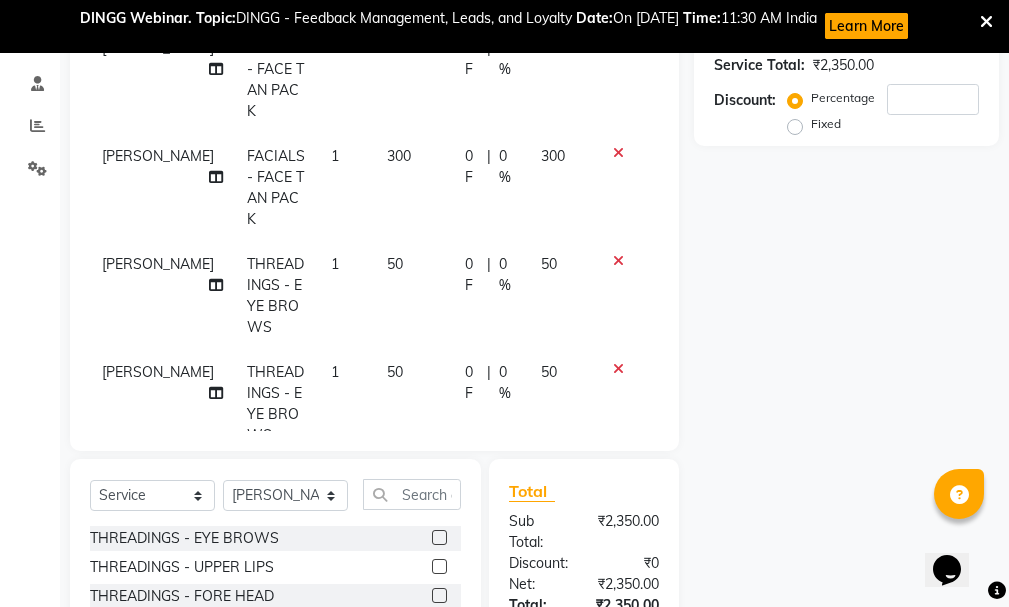 click 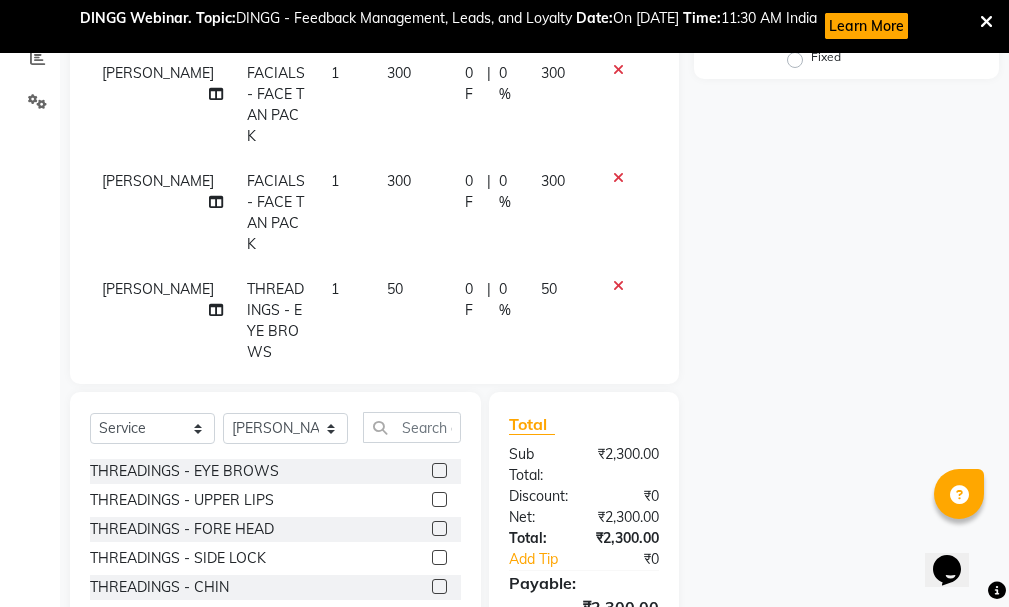 scroll, scrollTop: 597, scrollLeft: 0, axis: vertical 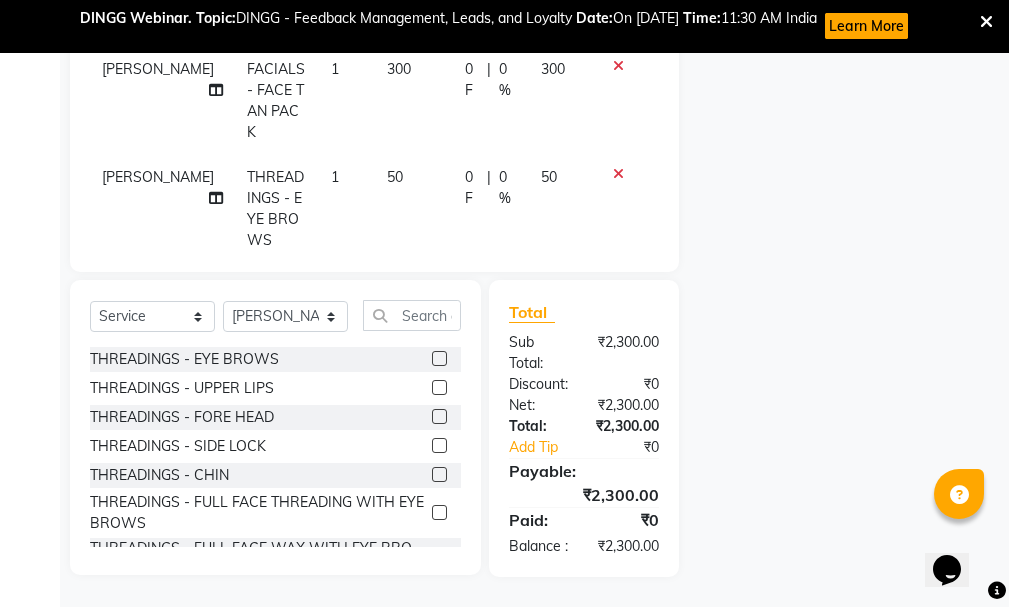 click 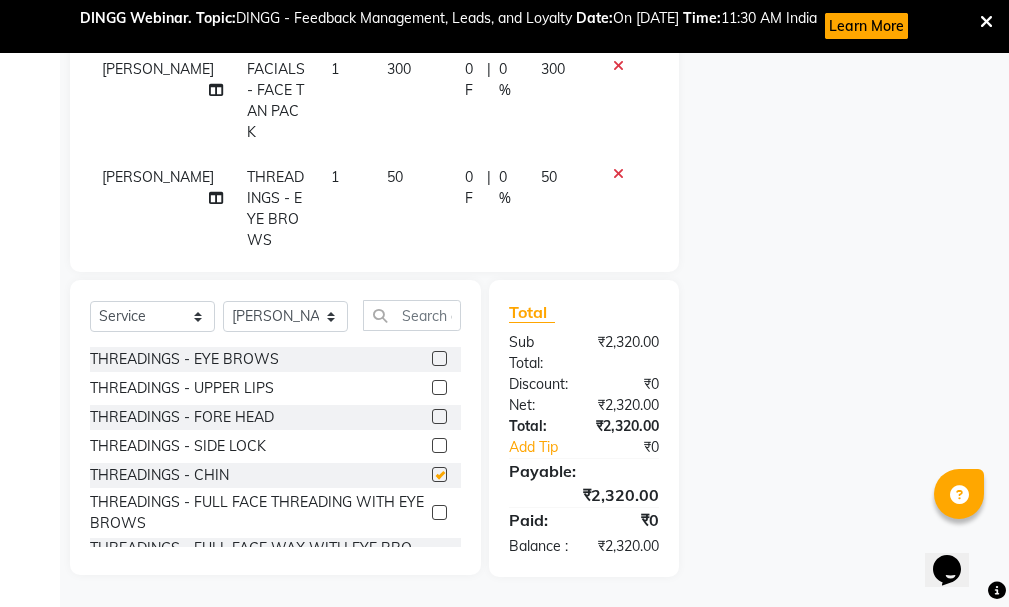 scroll, scrollTop: 459, scrollLeft: 0, axis: vertical 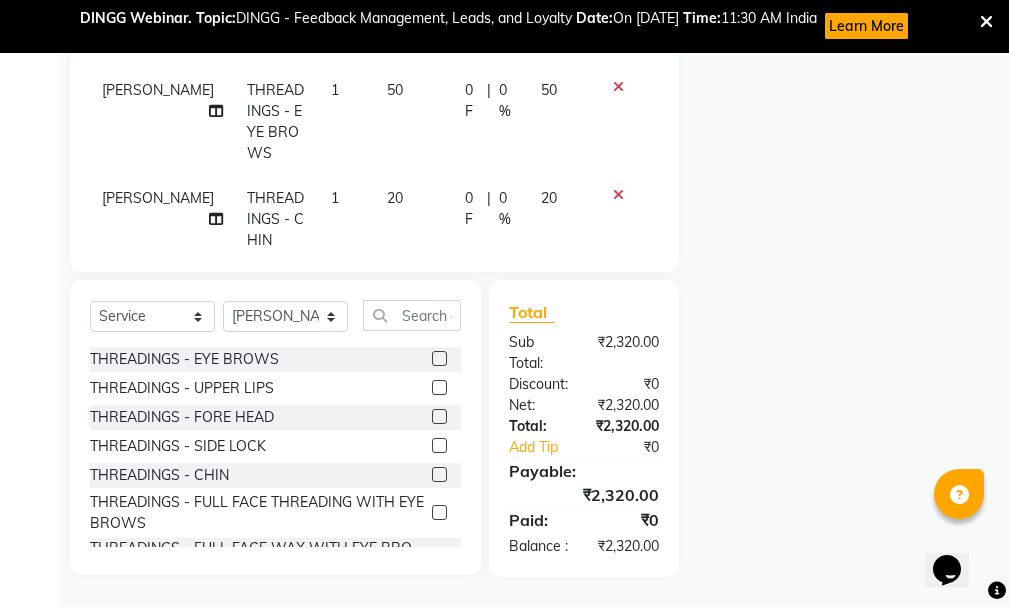 checkbox on "false" 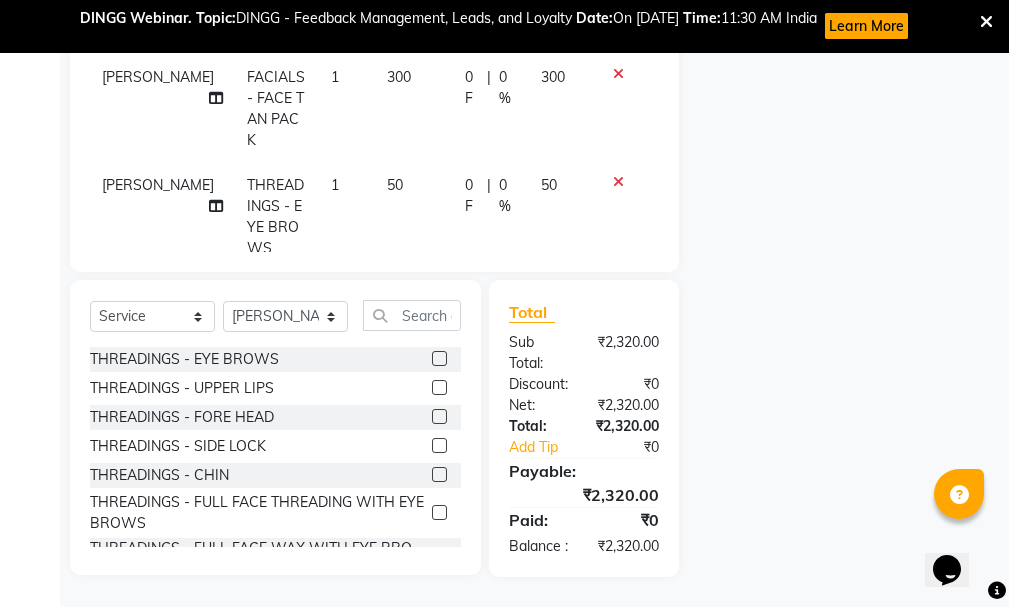 scroll, scrollTop: 259, scrollLeft: 0, axis: vertical 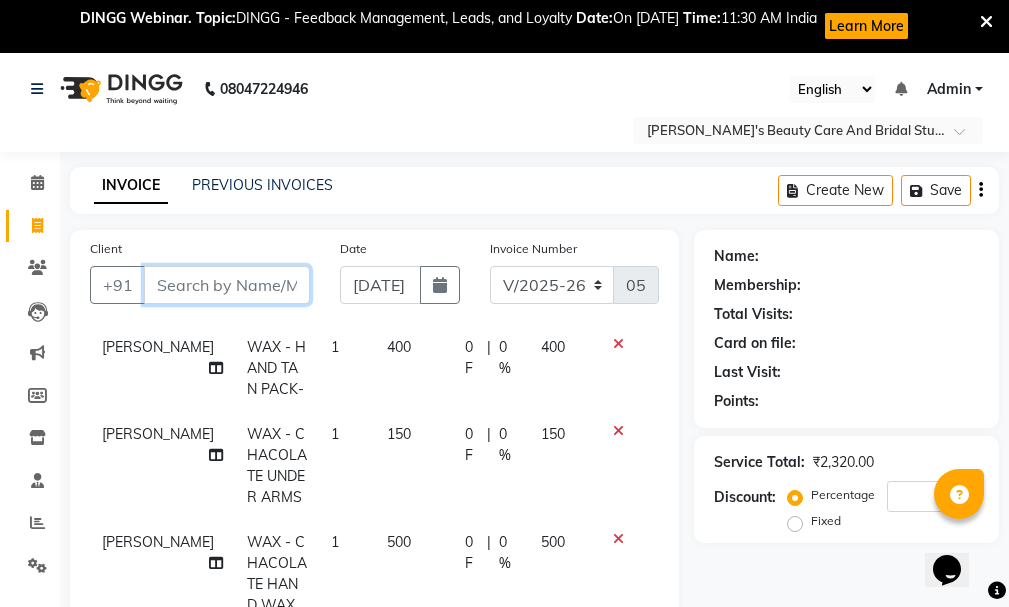 click on "Client" at bounding box center (227, 285) 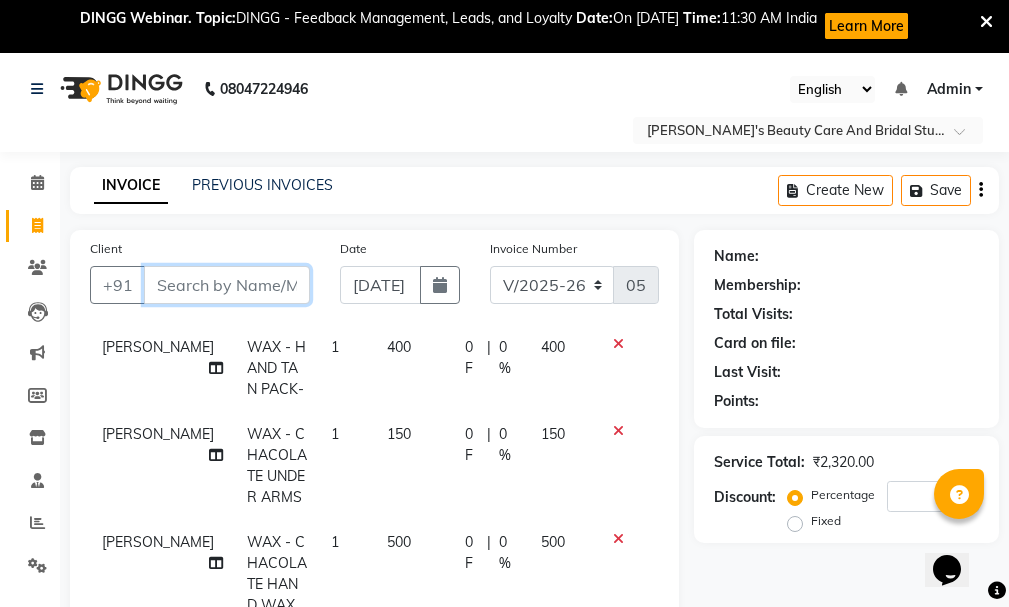 type on "7" 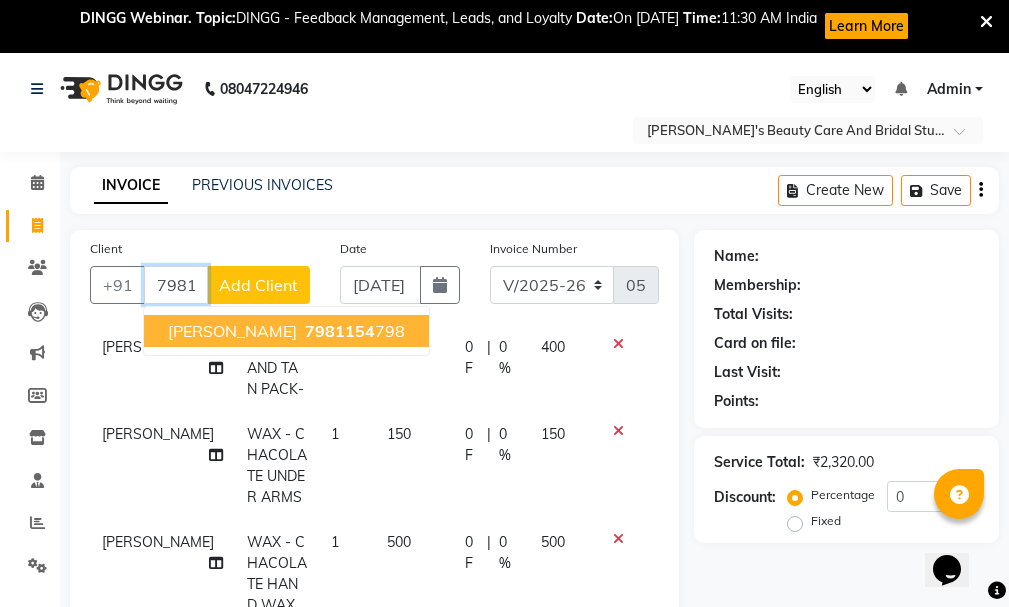 click on "[PERSON_NAME]   7981154 798" at bounding box center (286, 331) 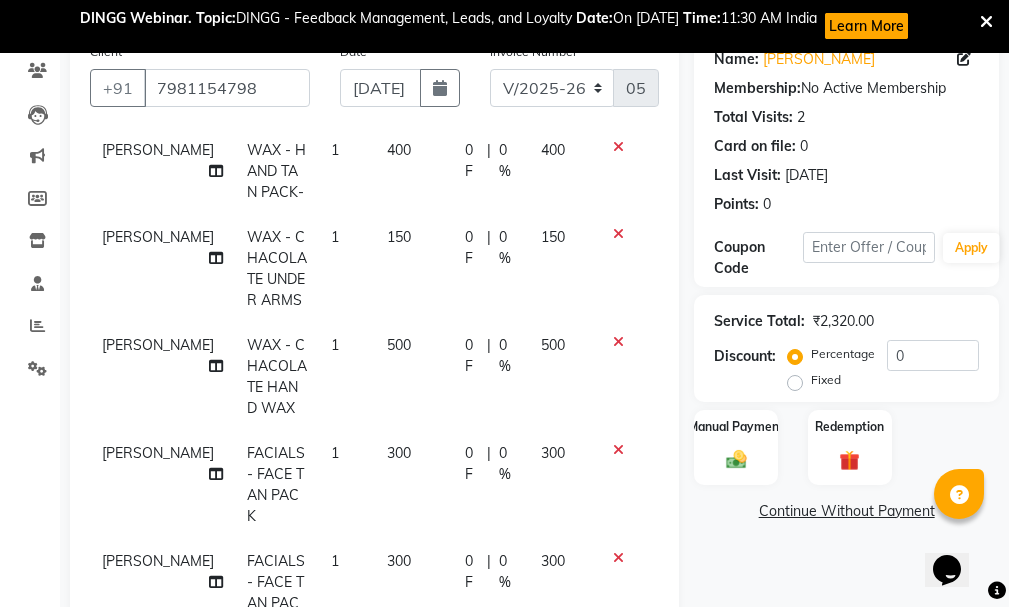 scroll, scrollTop: 200, scrollLeft: 0, axis: vertical 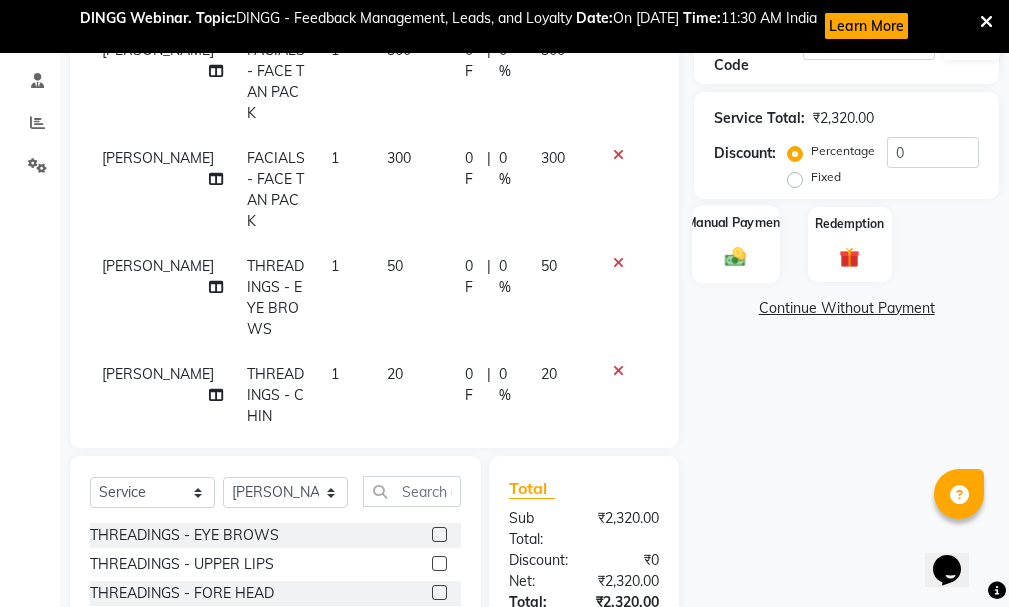 click 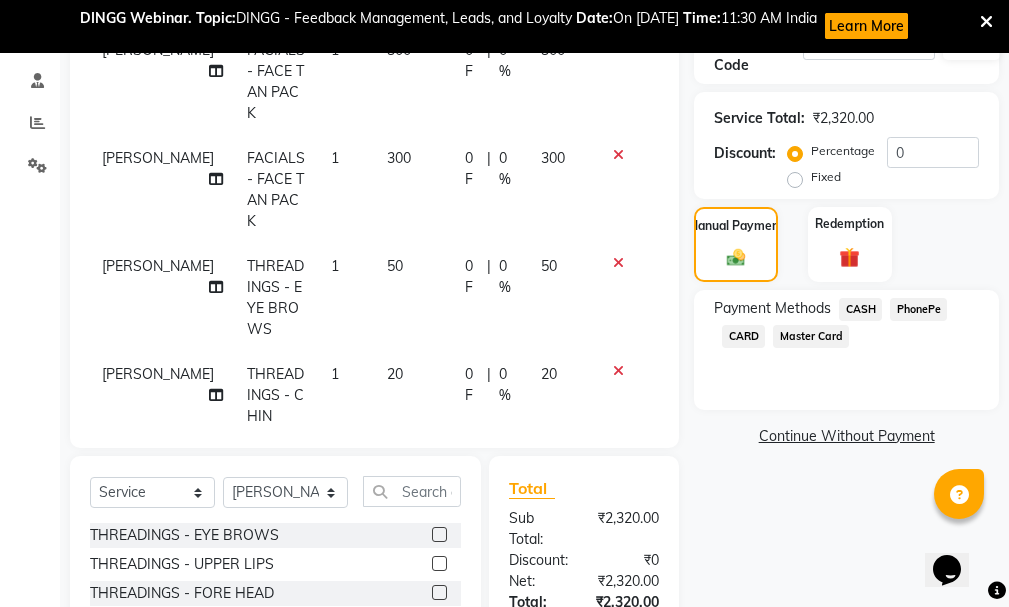 click on "PhonePe" 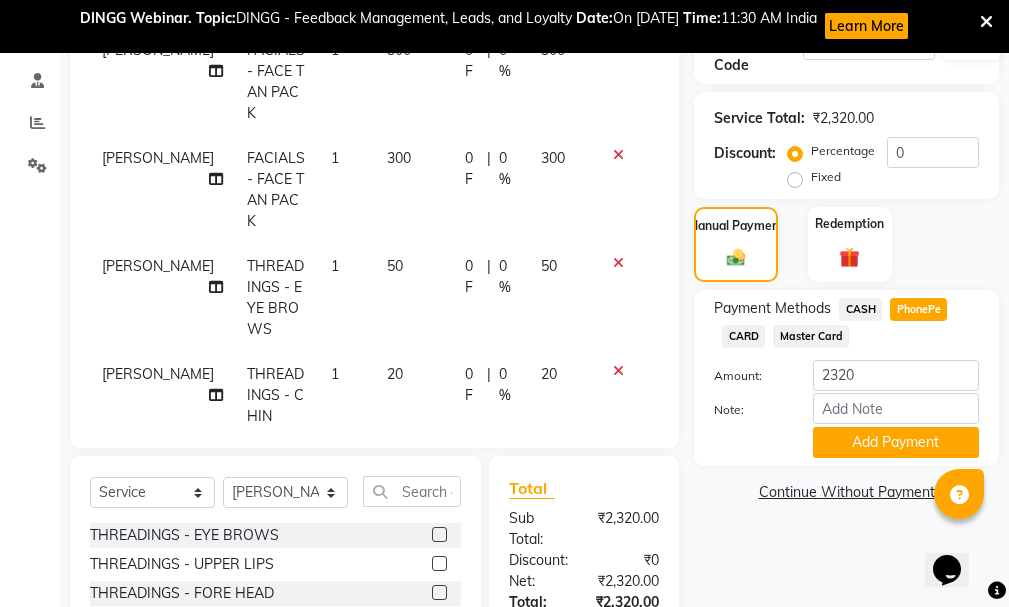 click on "CARD" 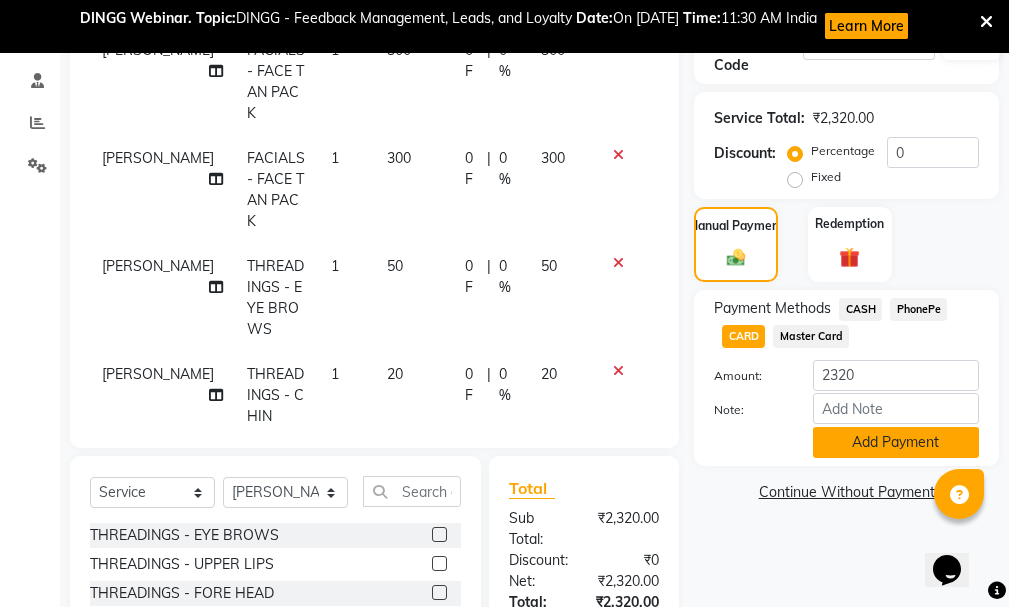 click on "Add Payment" 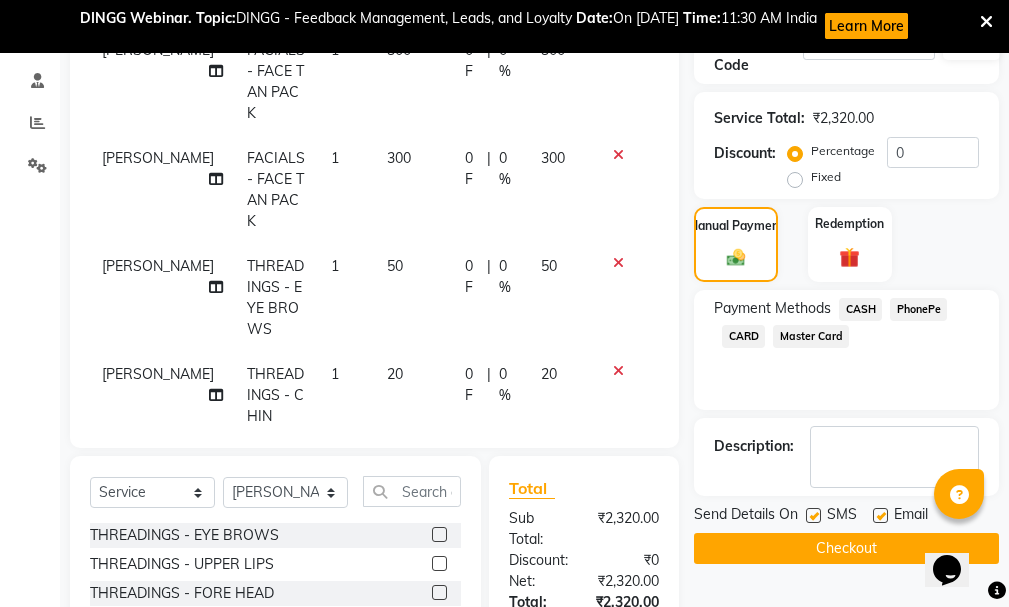 click on "Checkout" 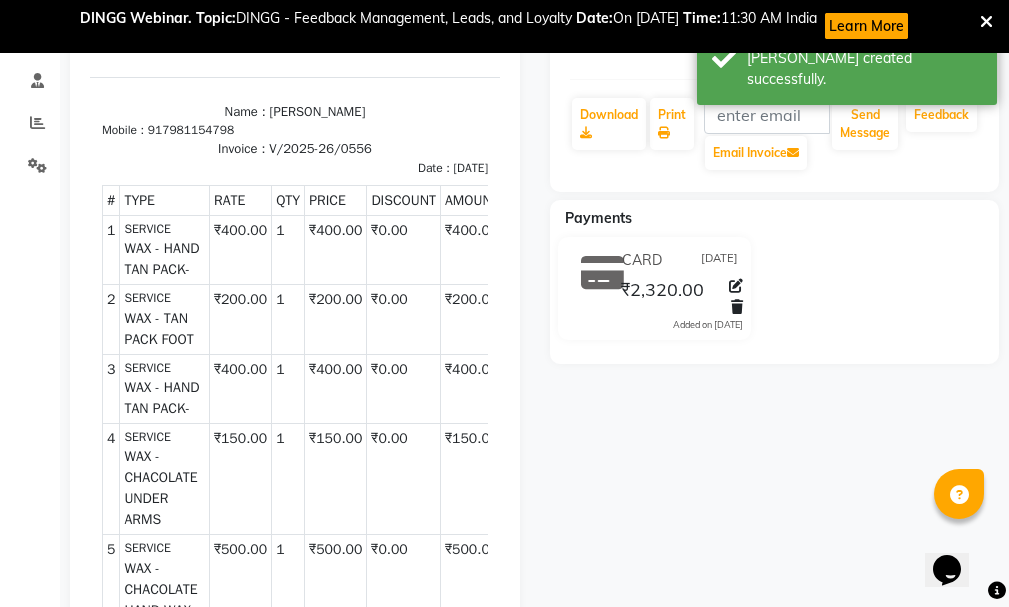 scroll, scrollTop: 0, scrollLeft: 0, axis: both 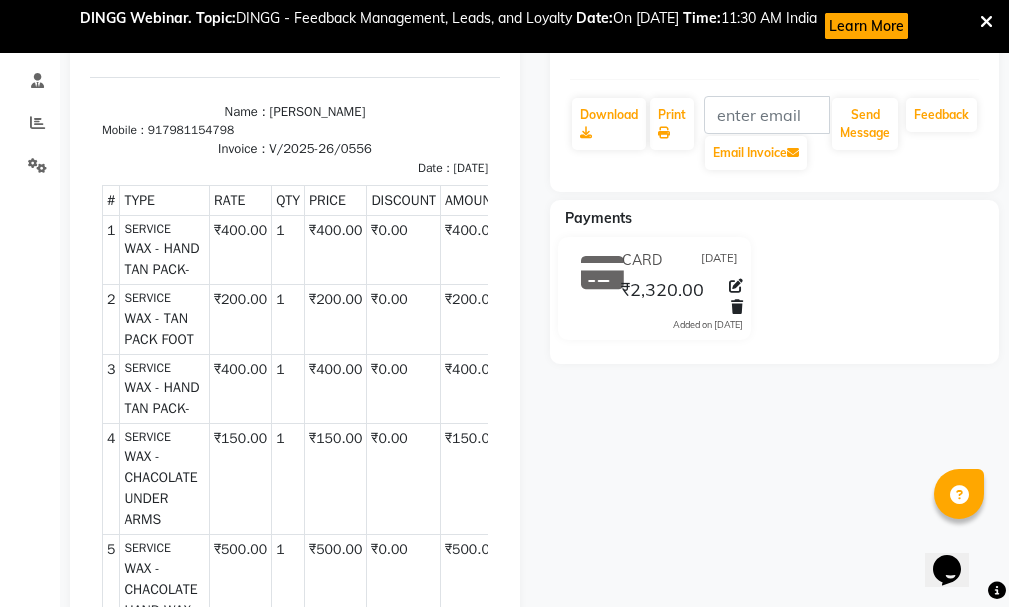 select on "service" 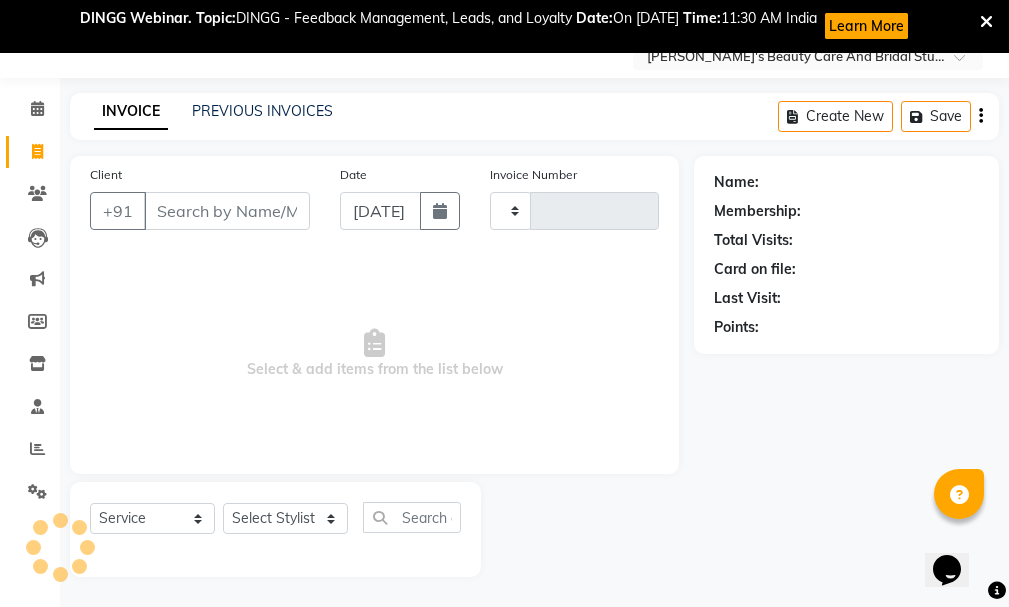 scroll, scrollTop: 74, scrollLeft: 0, axis: vertical 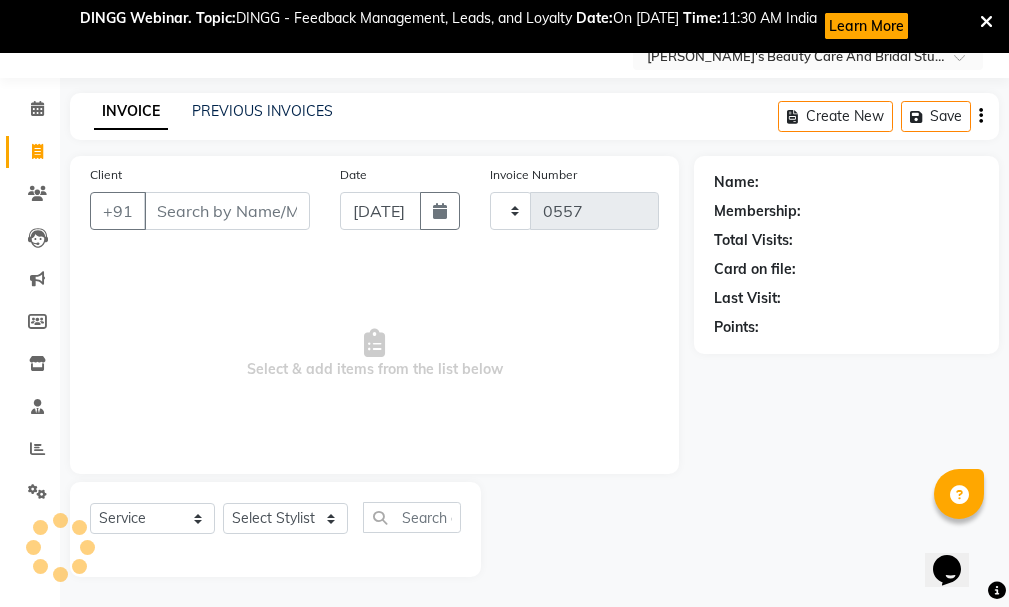 select on "6153" 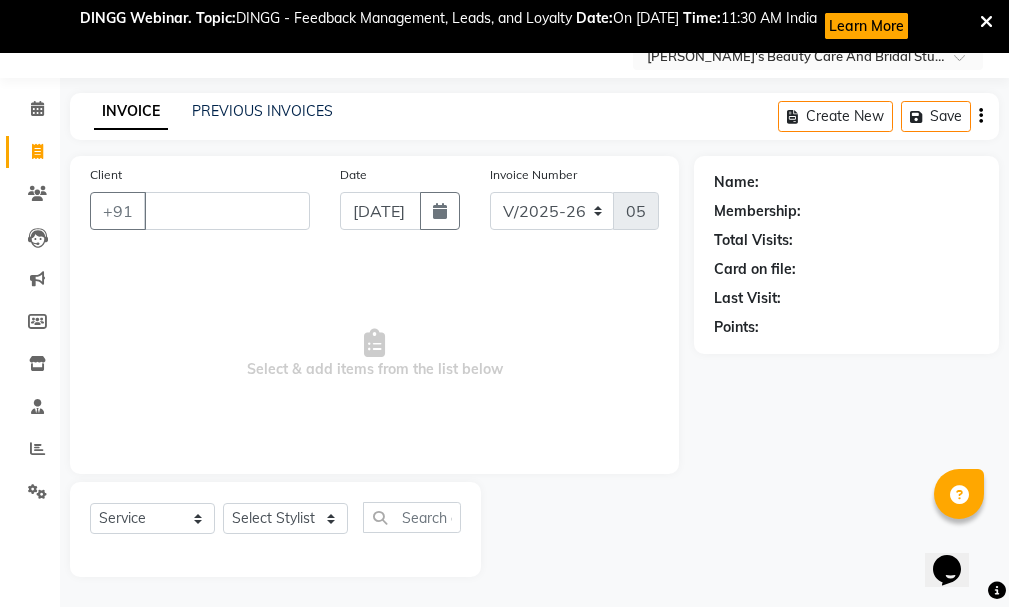 type 